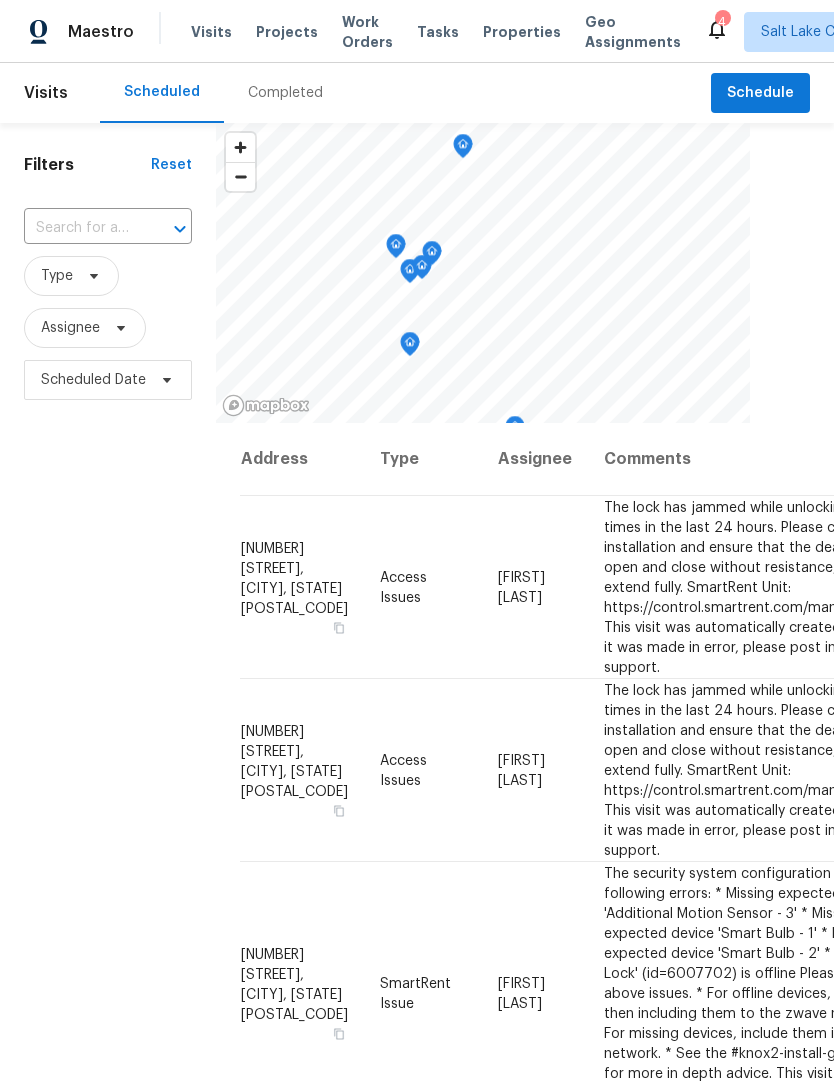 scroll, scrollTop: 0, scrollLeft: 0, axis: both 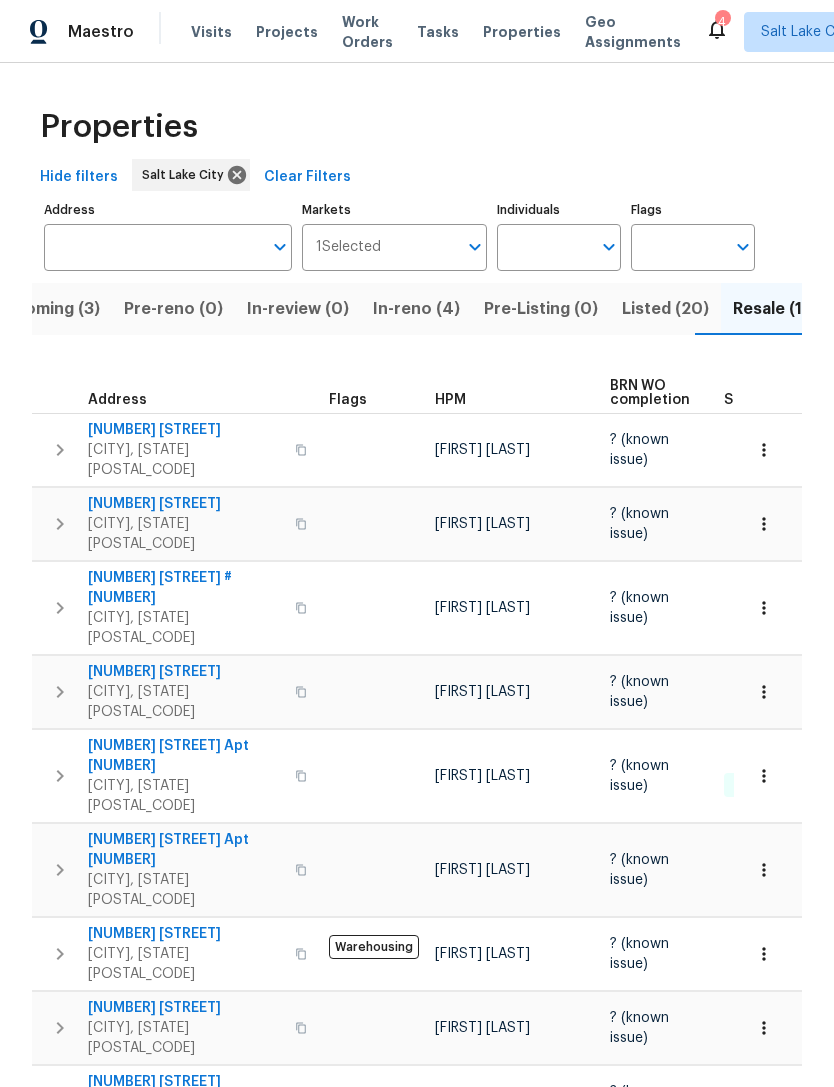 click on "Resale (10)" at bounding box center (776, 309) 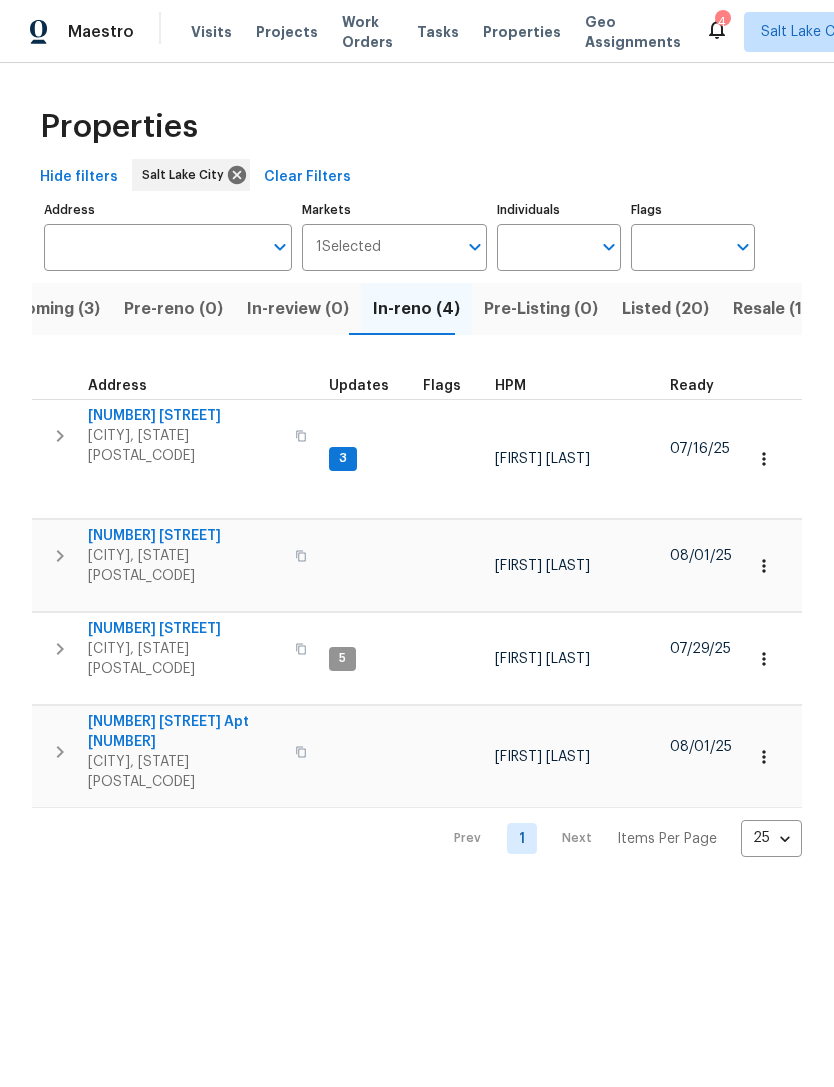 click on "3" at bounding box center [343, 459] 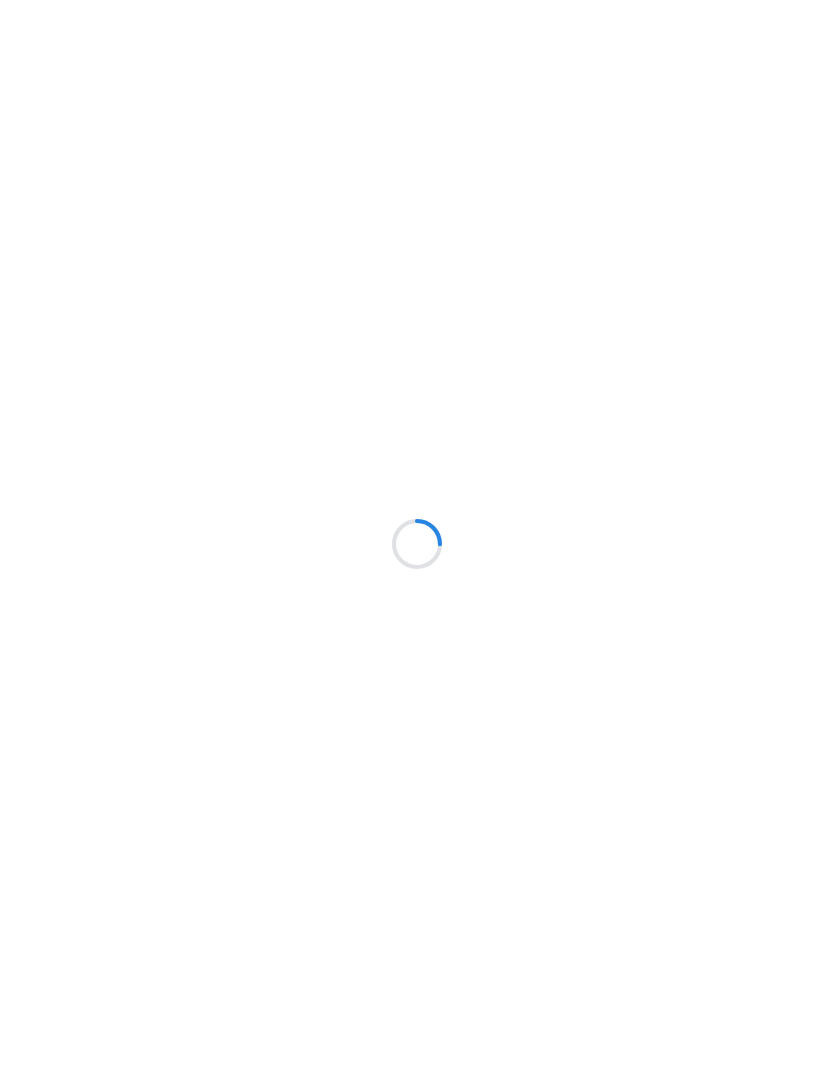 scroll, scrollTop: 0, scrollLeft: 0, axis: both 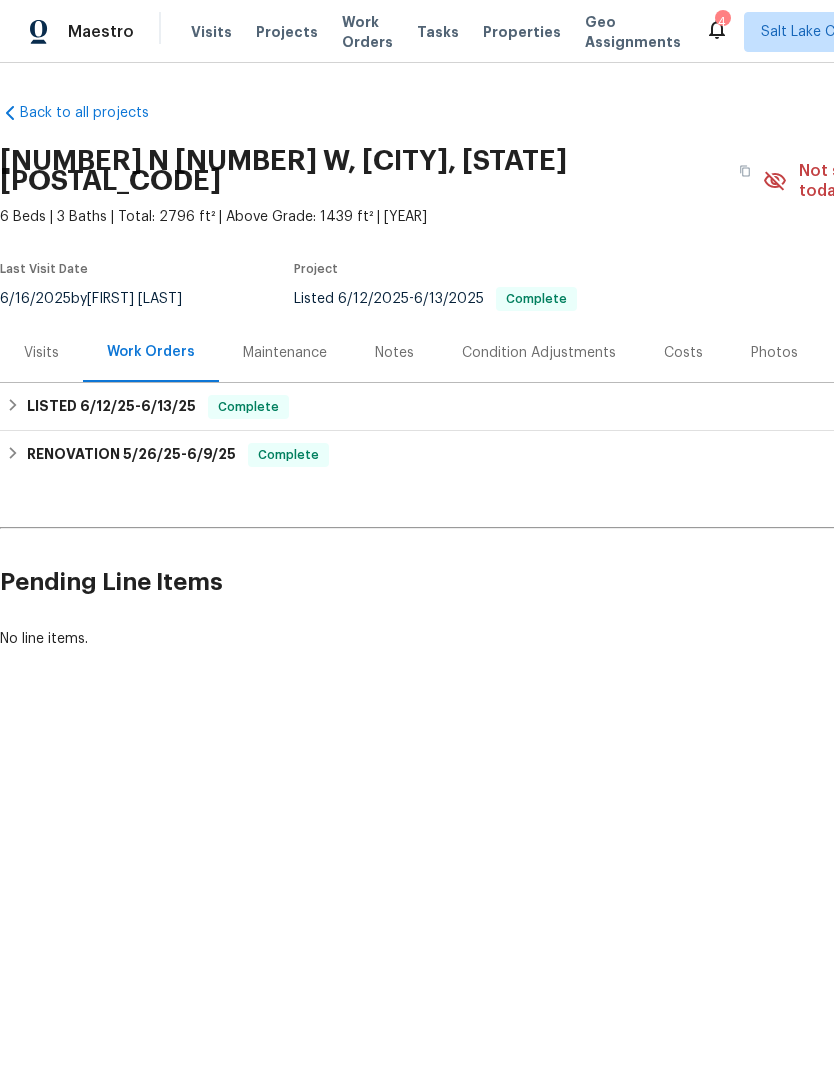 click on "Photos" at bounding box center (774, 353) 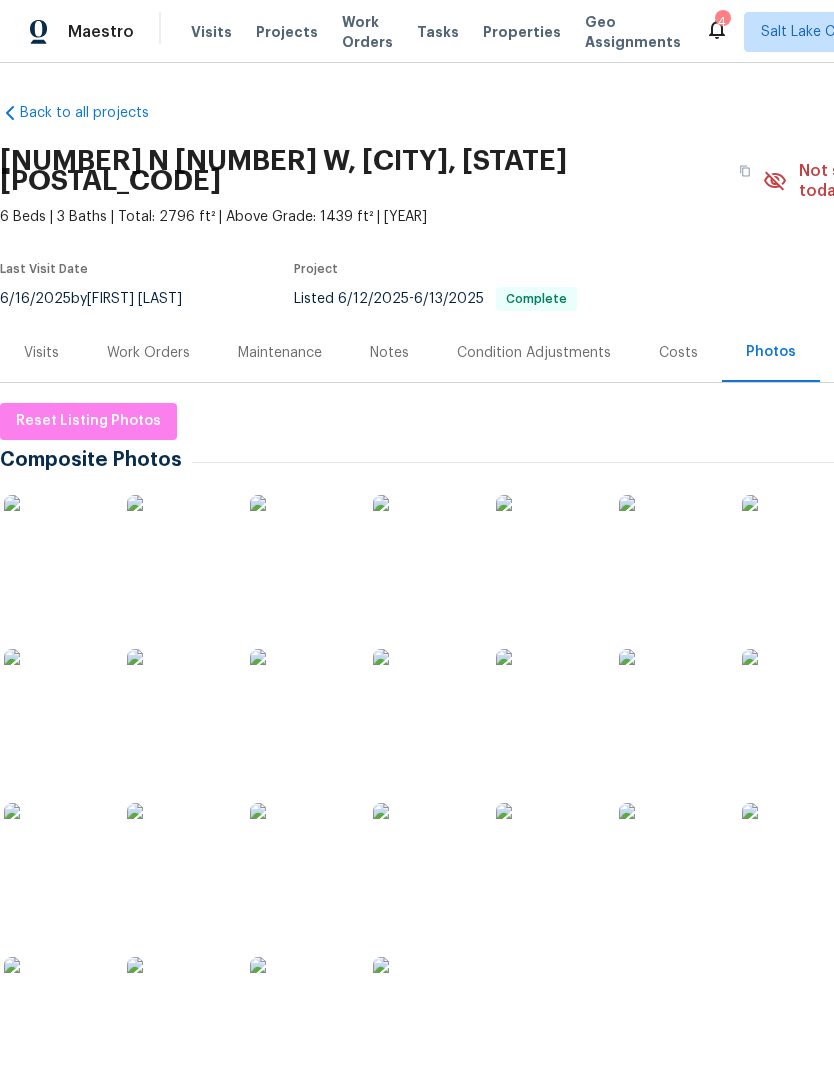 click at bounding box center [546, 545] 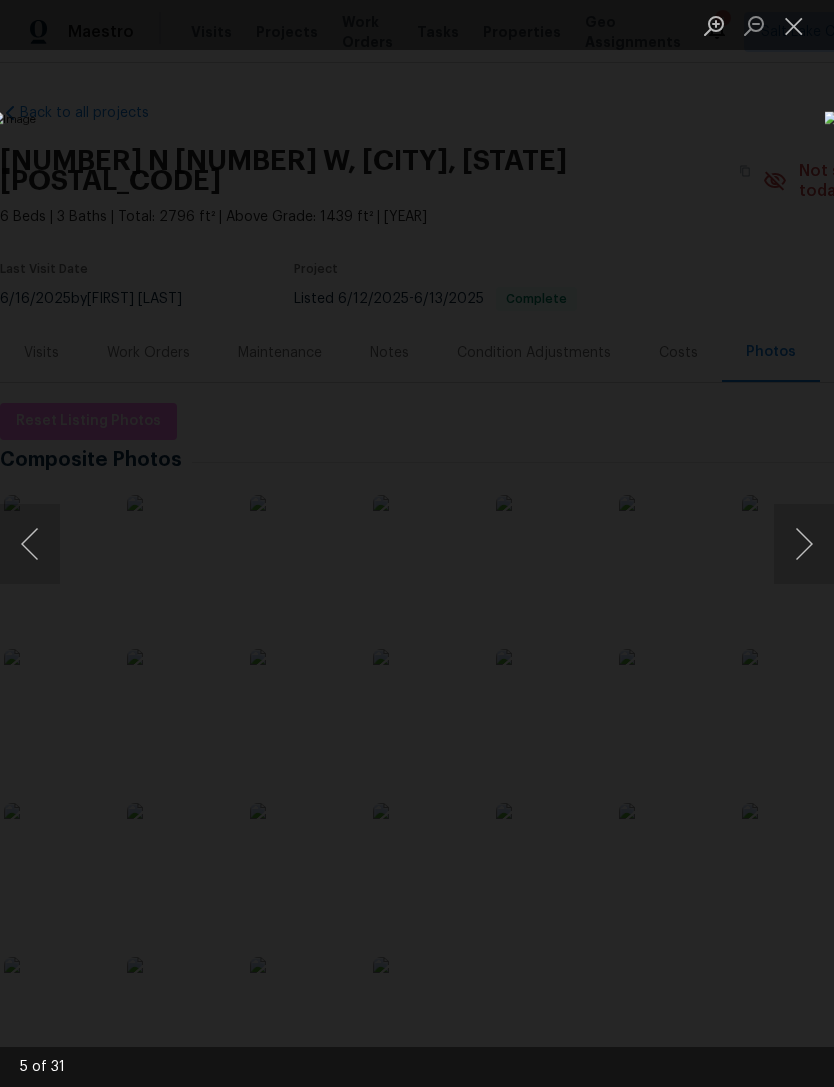 click at bounding box center (794, 25) 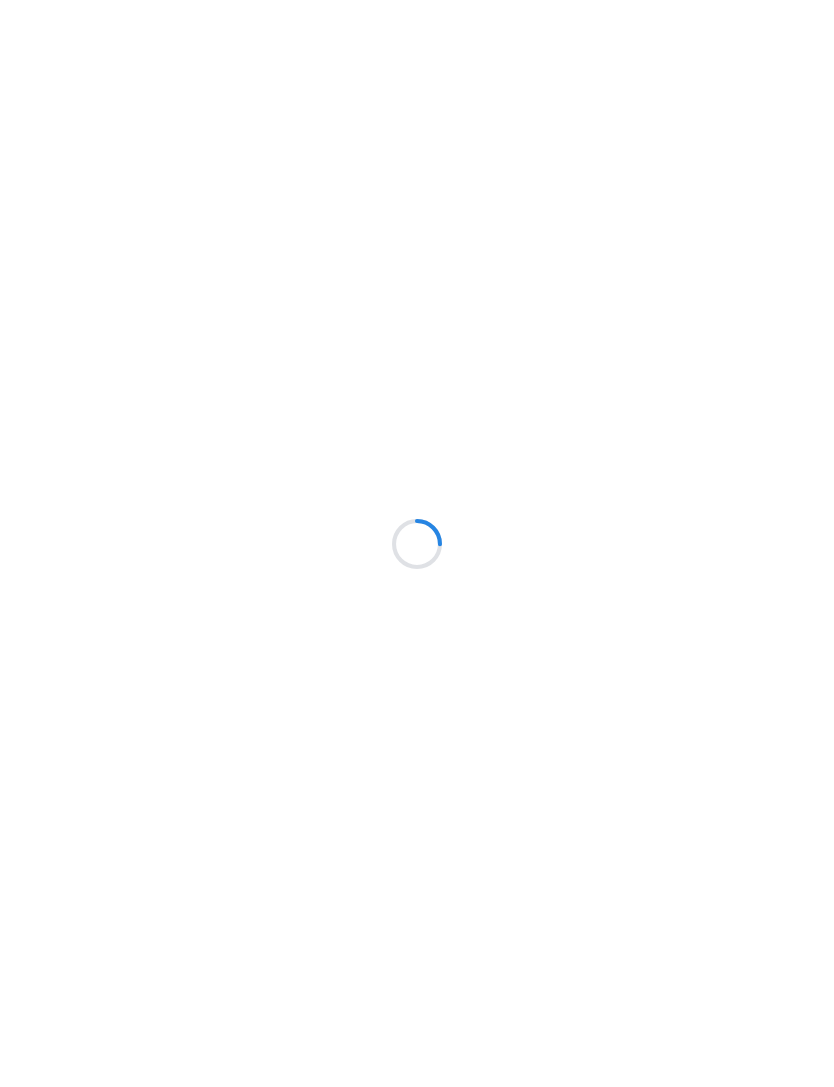 scroll, scrollTop: 0, scrollLeft: 0, axis: both 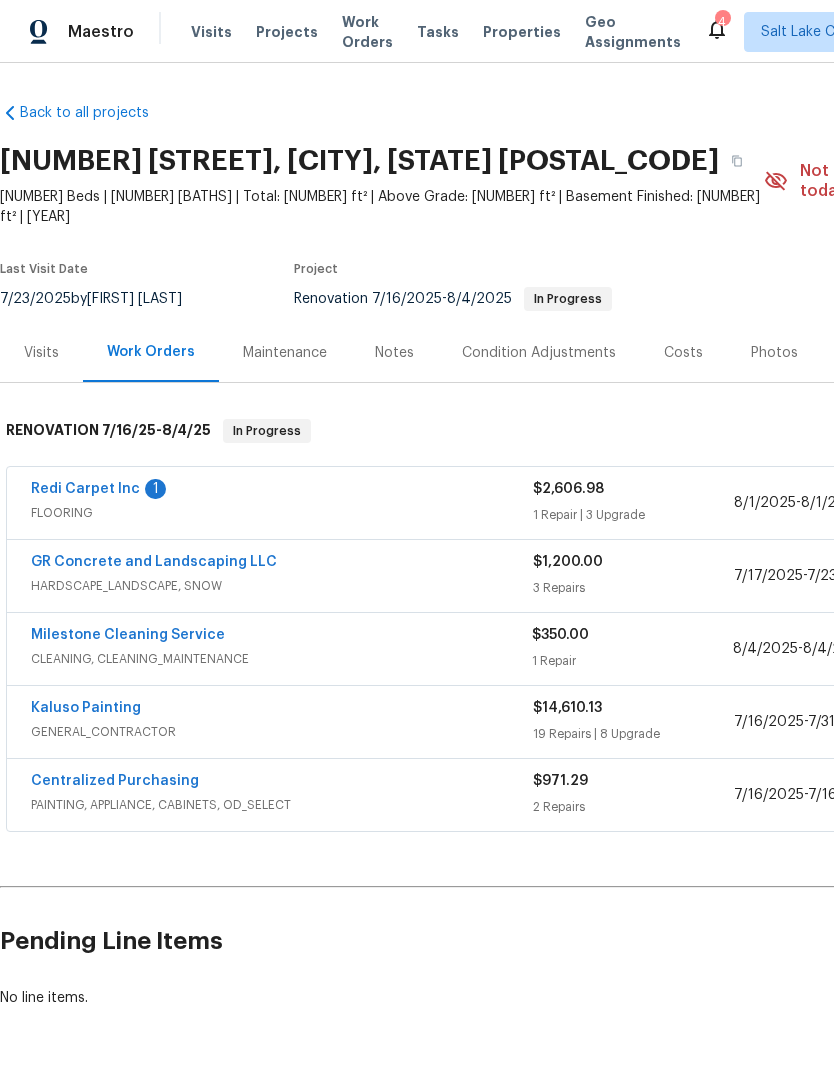 click on "Redi Carpet Inc" at bounding box center (85, 489) 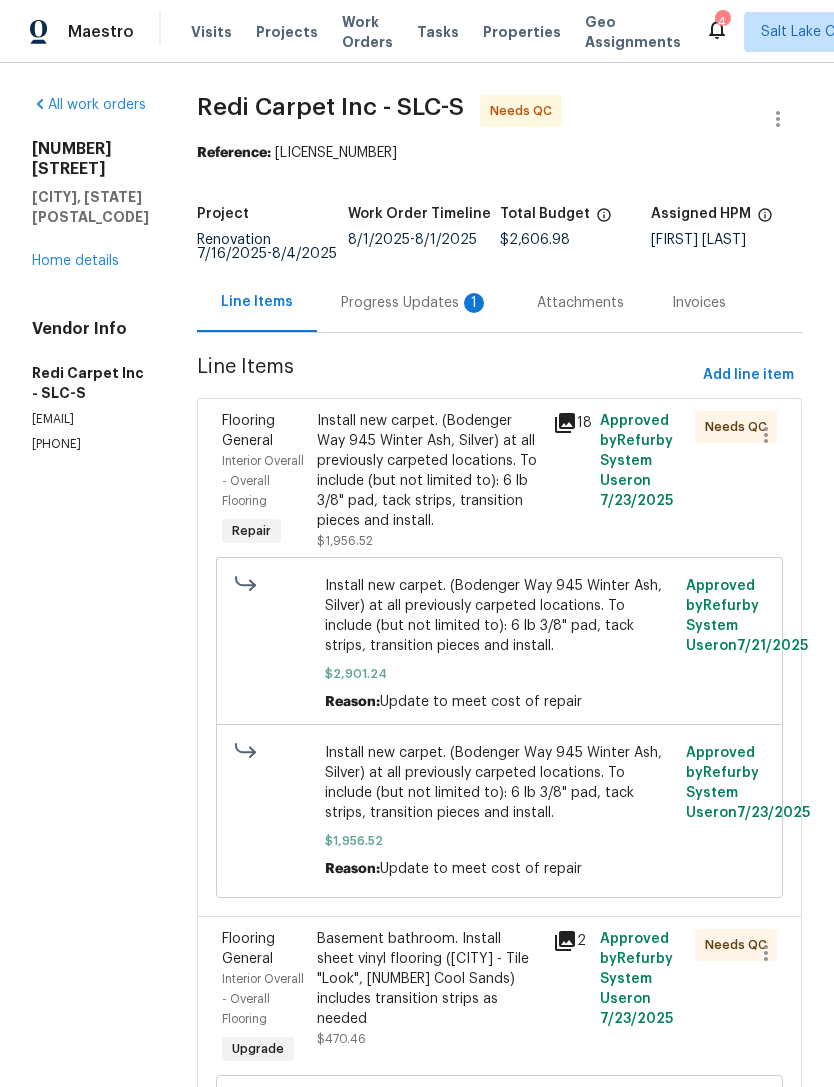click on "Install new carpet. (Bodenger Way 945 Winter Ash, Silver) at all previously carpeted locations. To include (but not limited to): 6 lb 3/8" pad, tack strips, transition pieces and install." at bounding box center [429, 471] 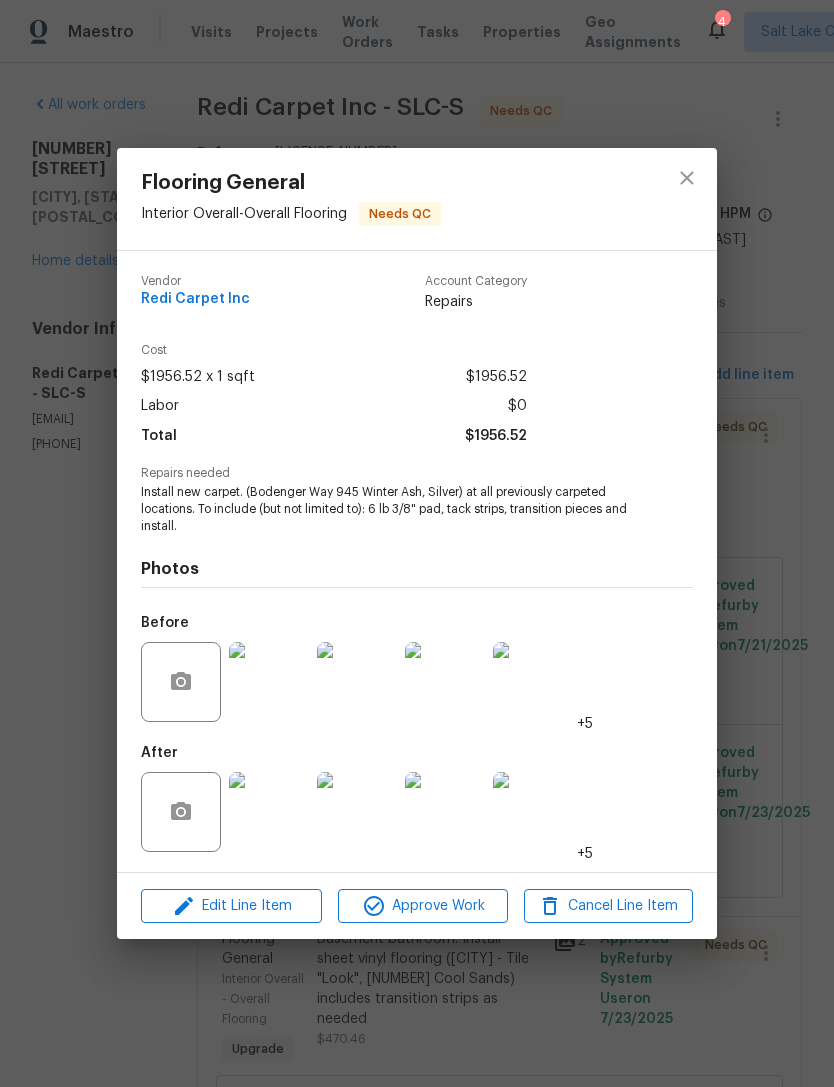 click at bounding box center (269, 812) 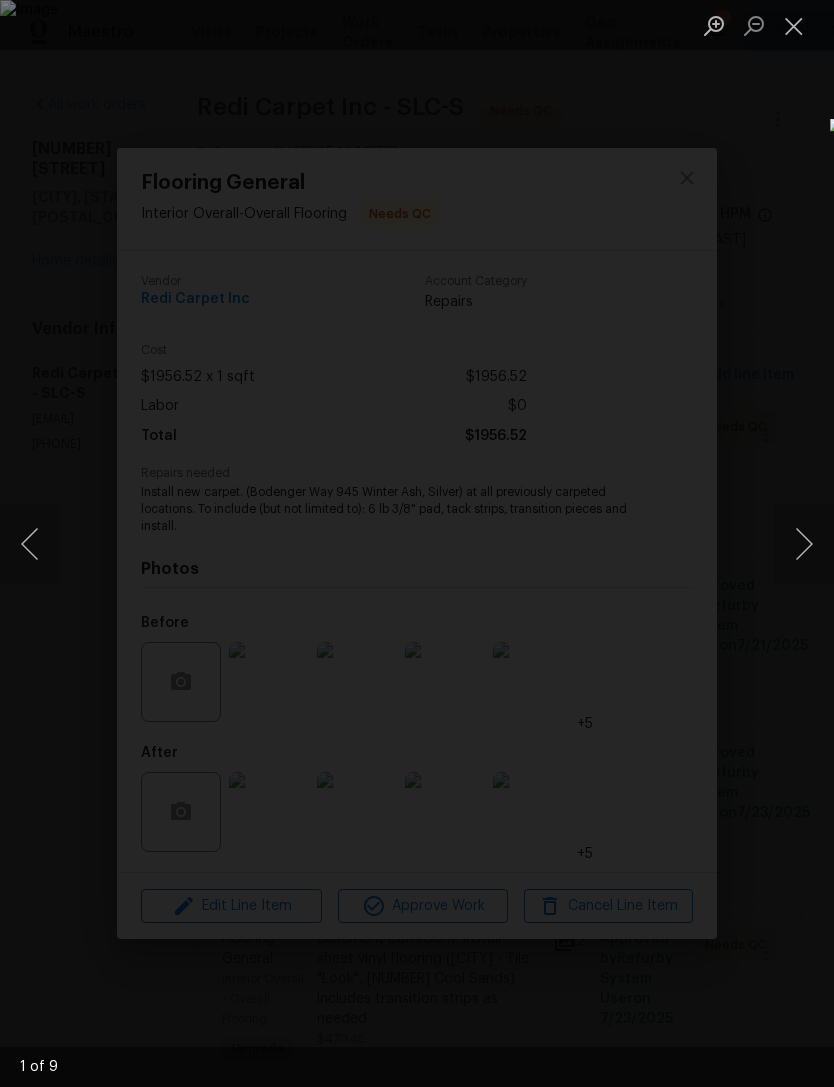 click at bounding box center [804, 544] 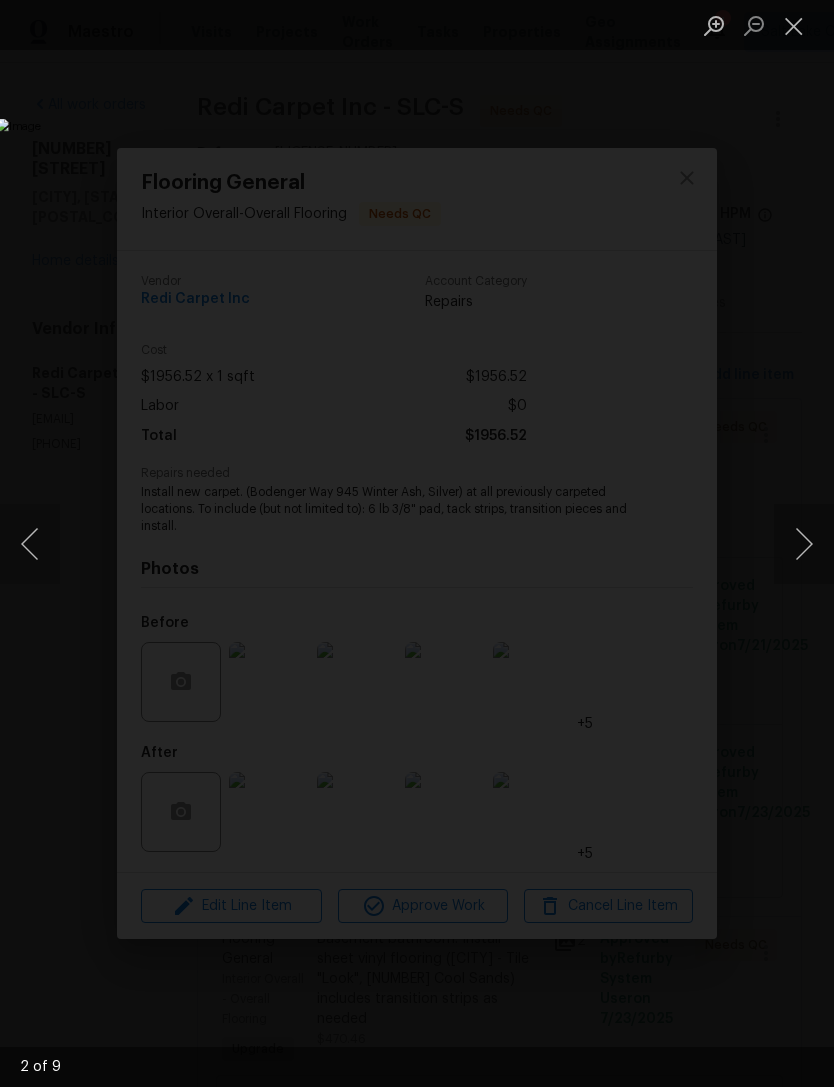 click at bounding box center [804, 544] 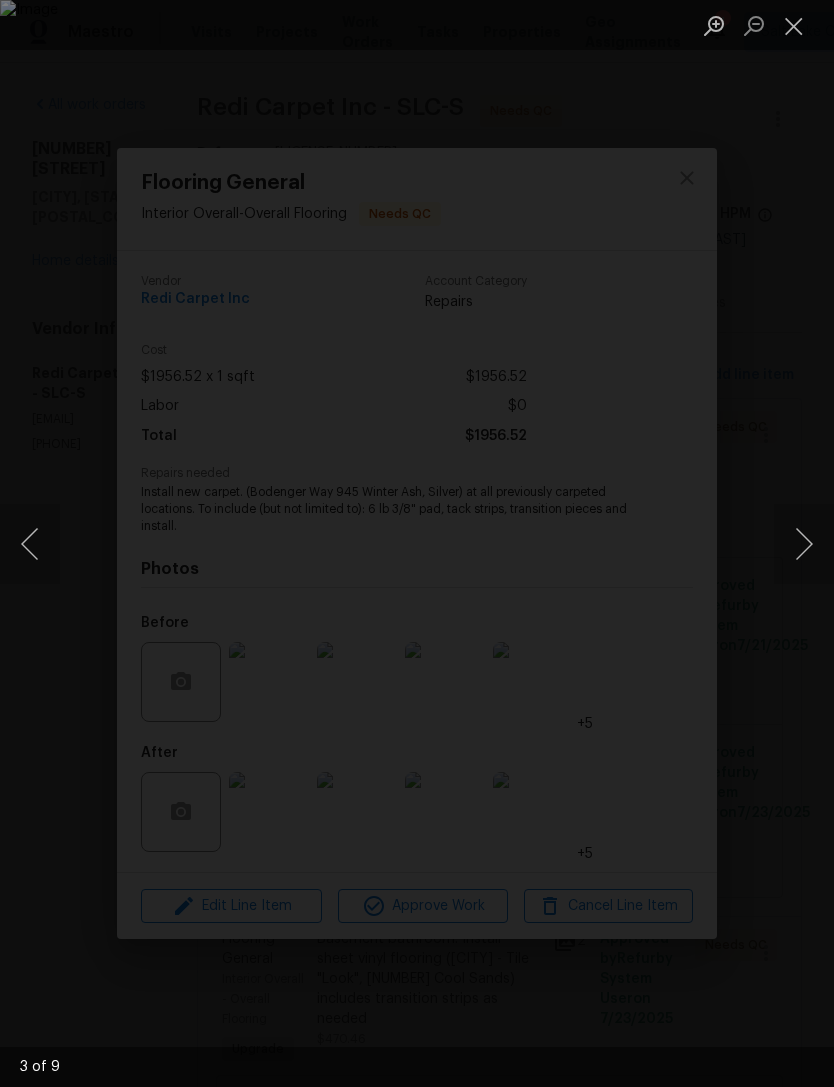 click at bounding box center [804, 544] 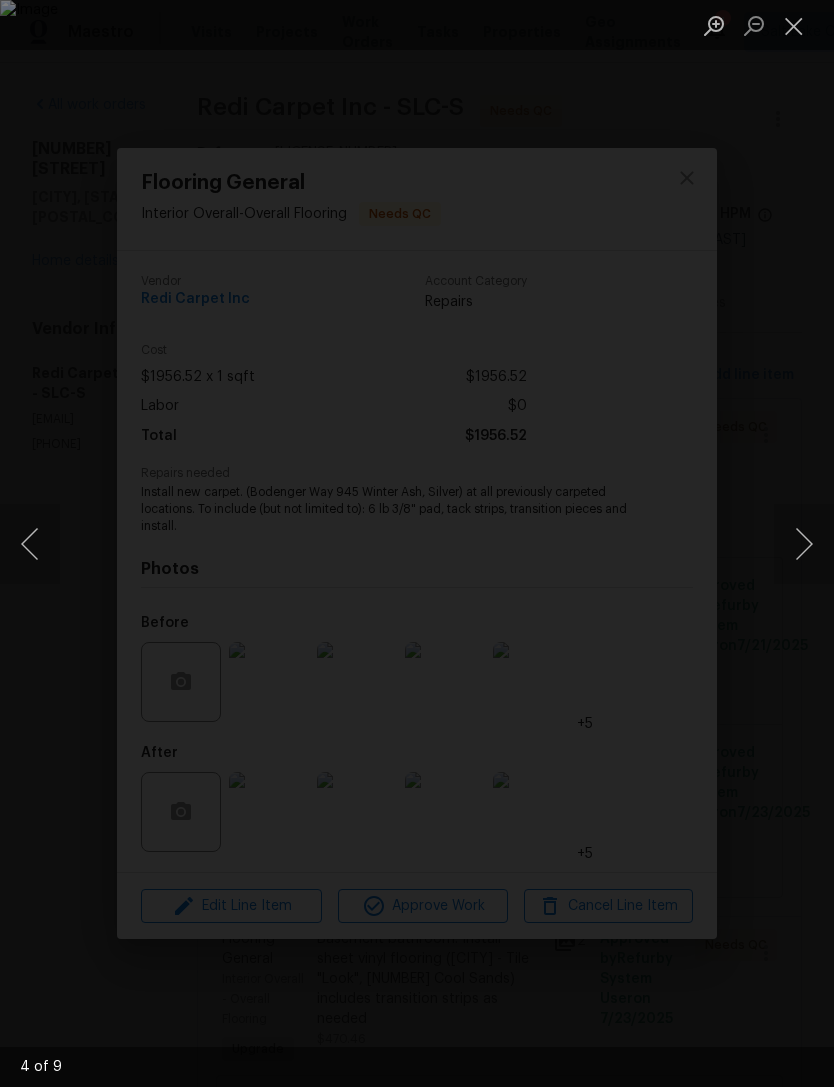 click at bounding box center [804, 544] 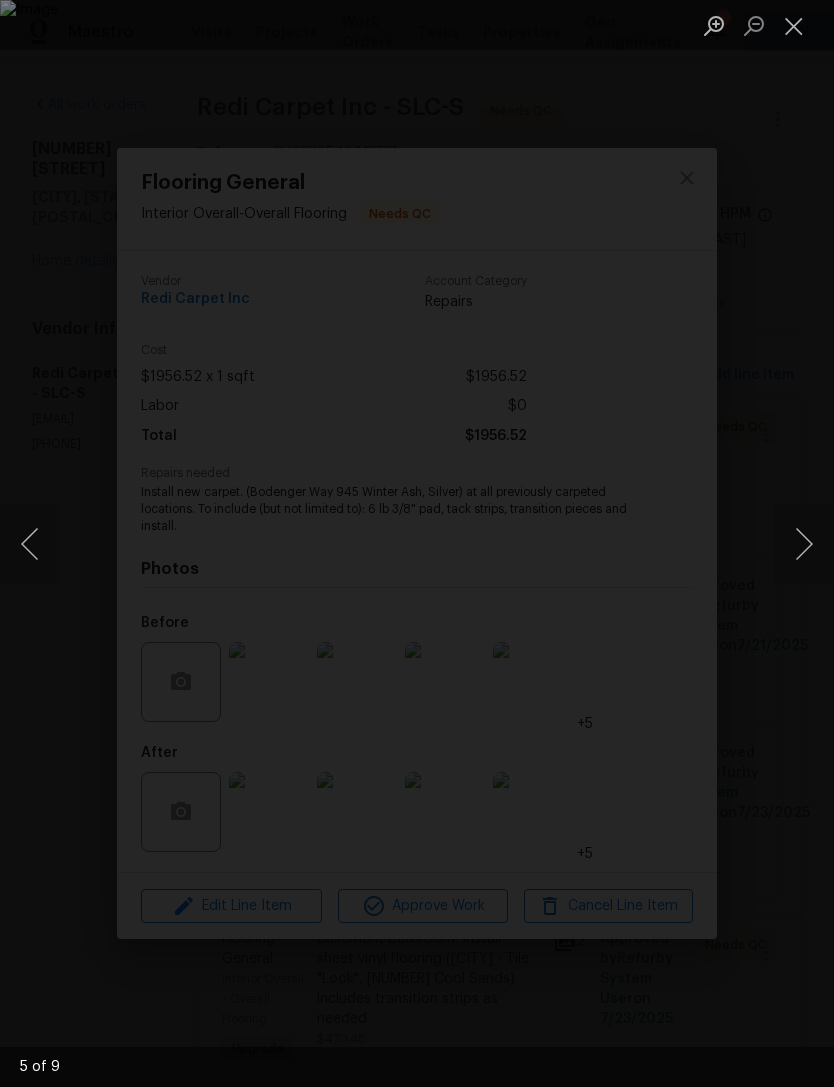 click at bounding box center [804, 544] 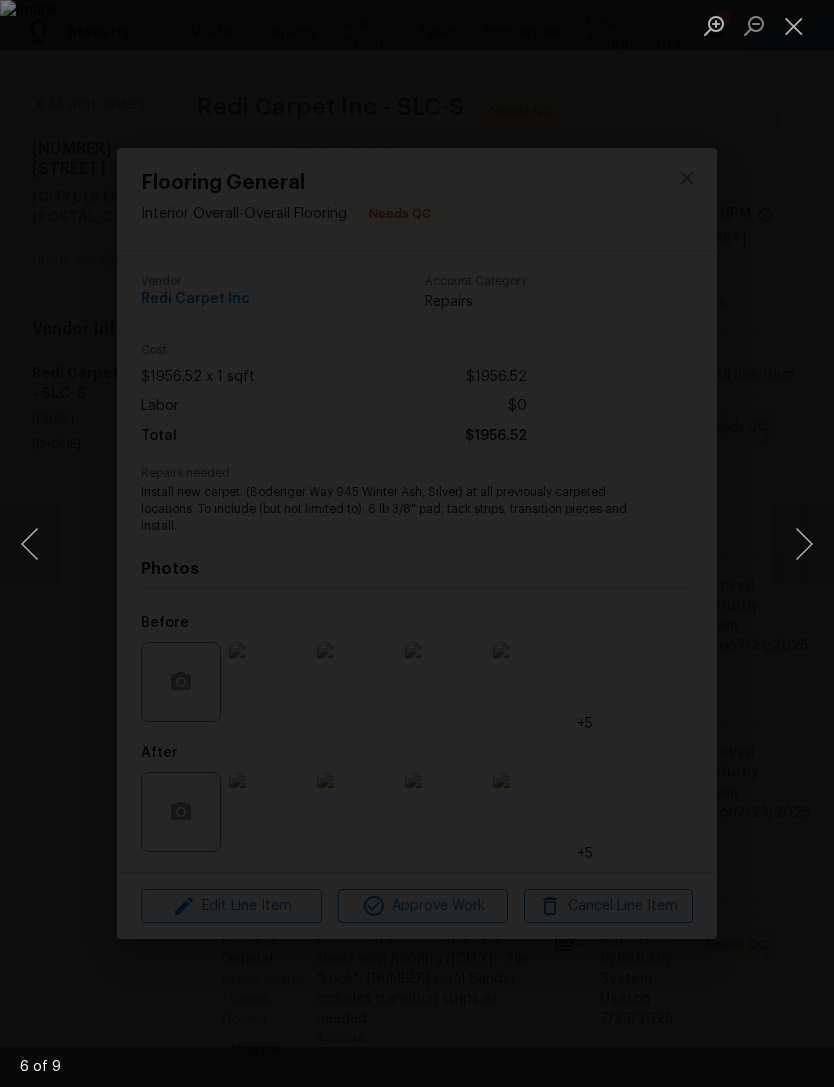 click at bounding box center (804, 544) 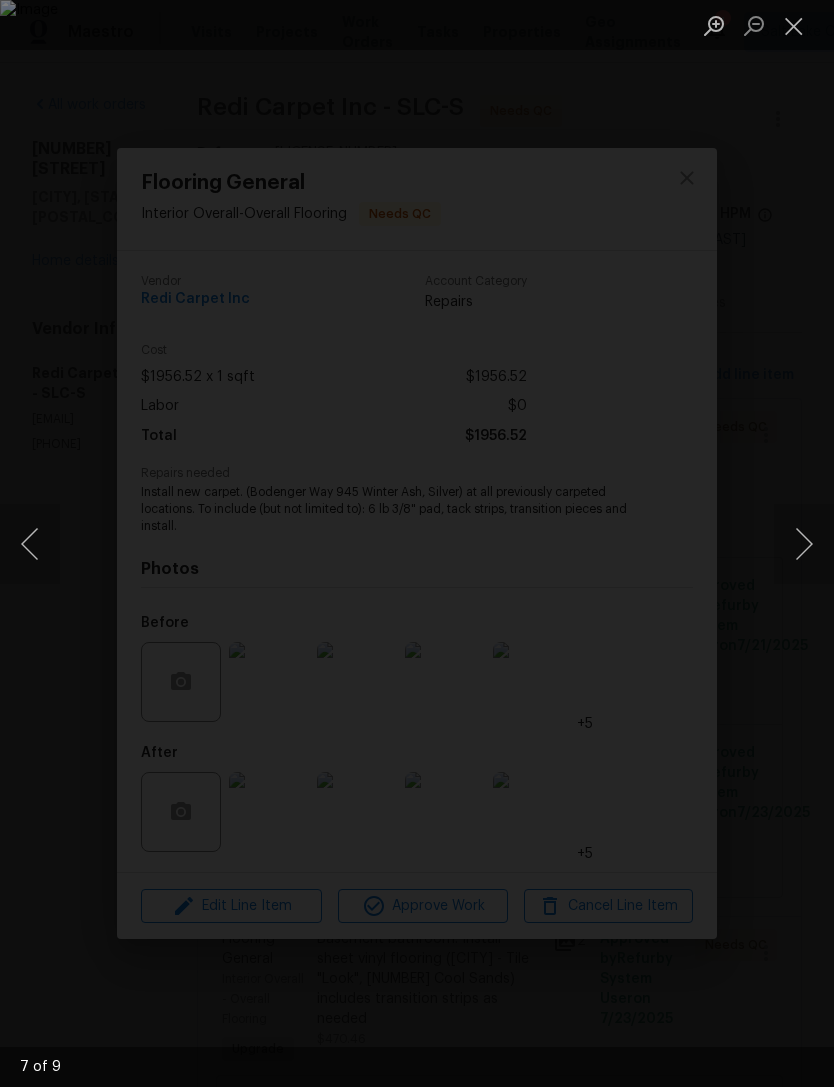 click at bounding box center (804, 544) 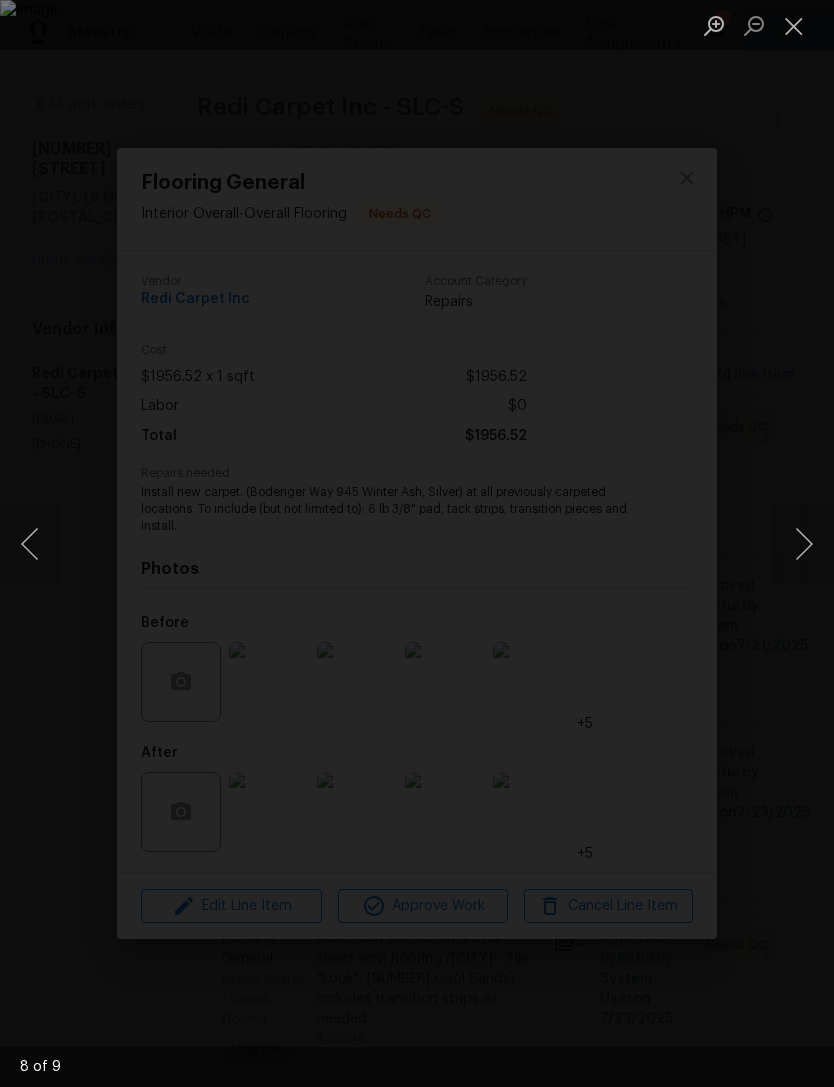 click at bounding box center (804, 544) 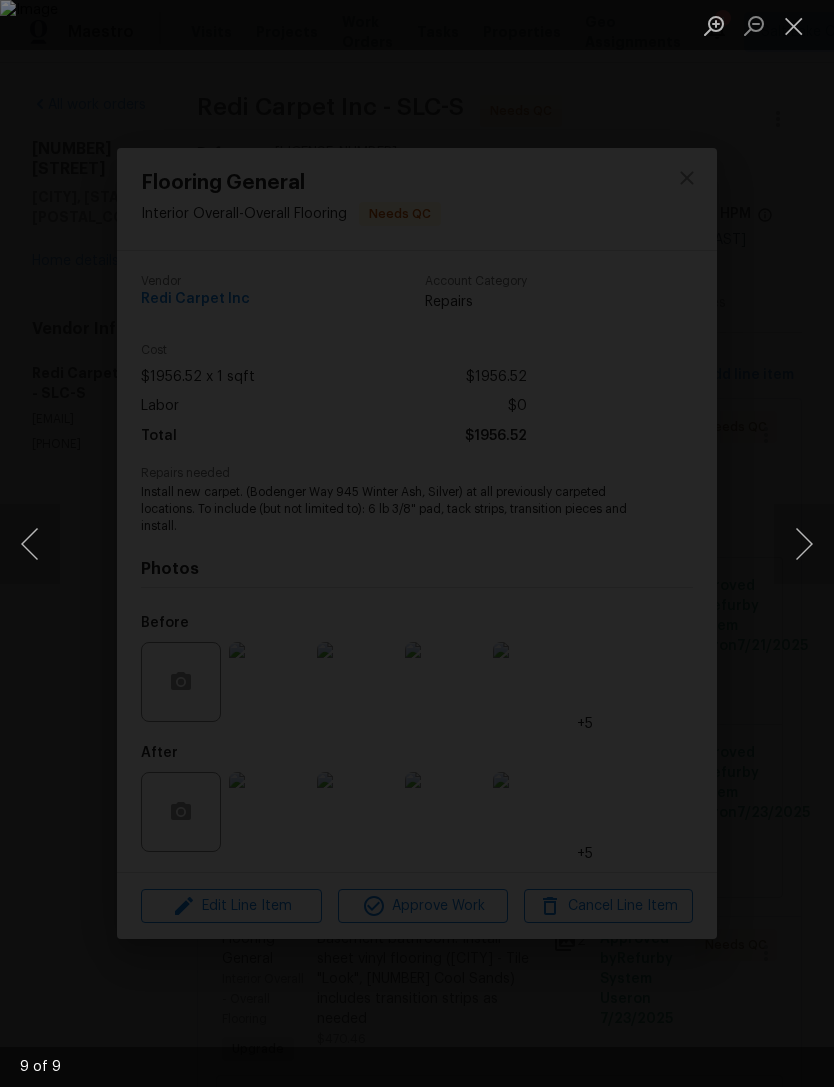 click at bounding box center (804, 544) 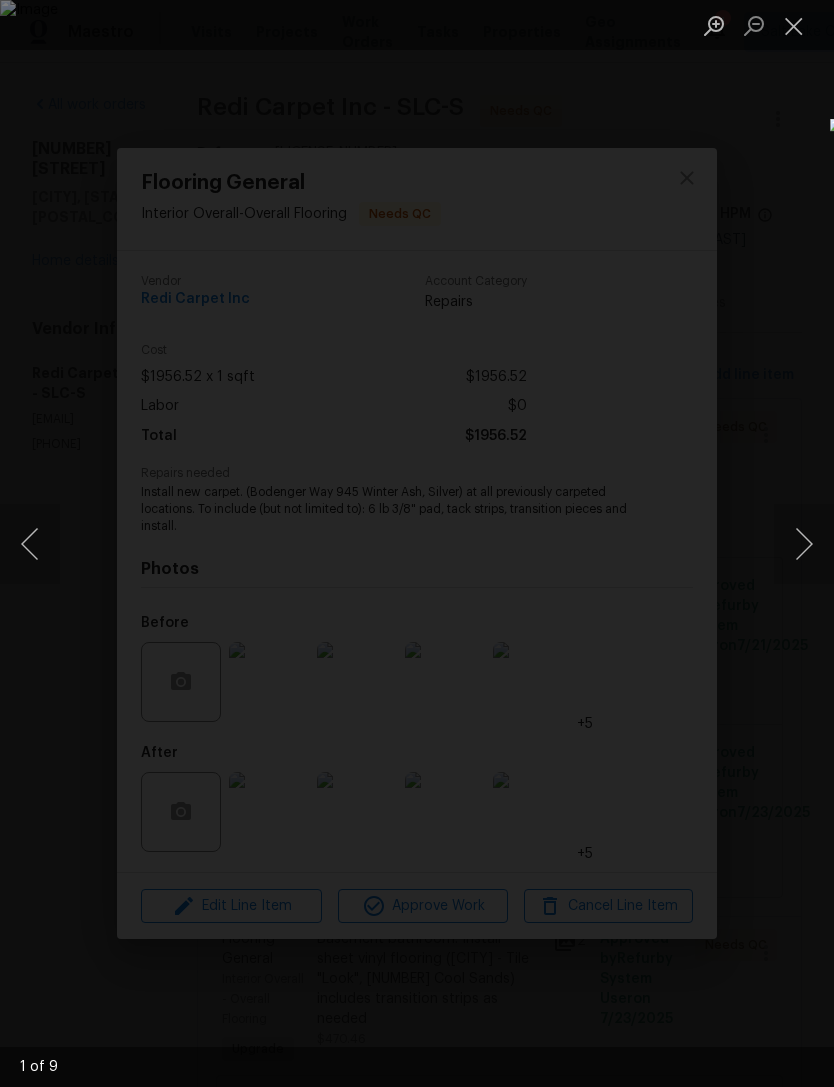 click at bounding box center (804, 544) 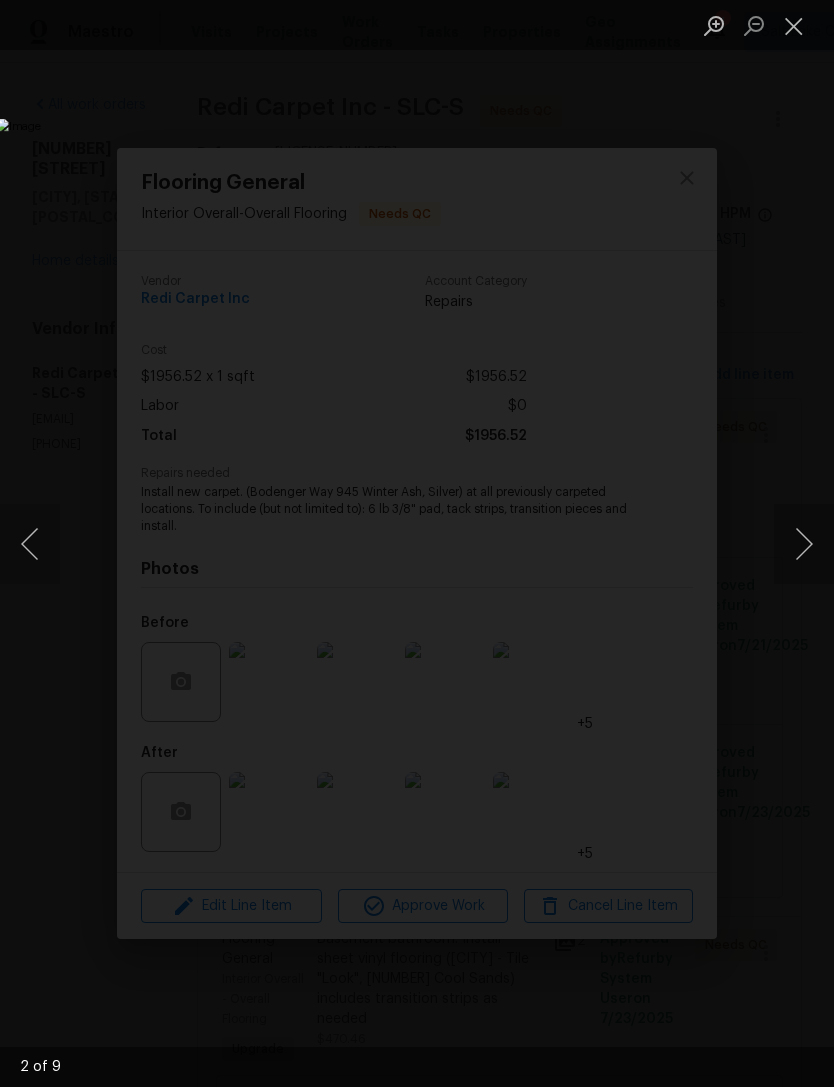 click at bounding box center (804, 544) 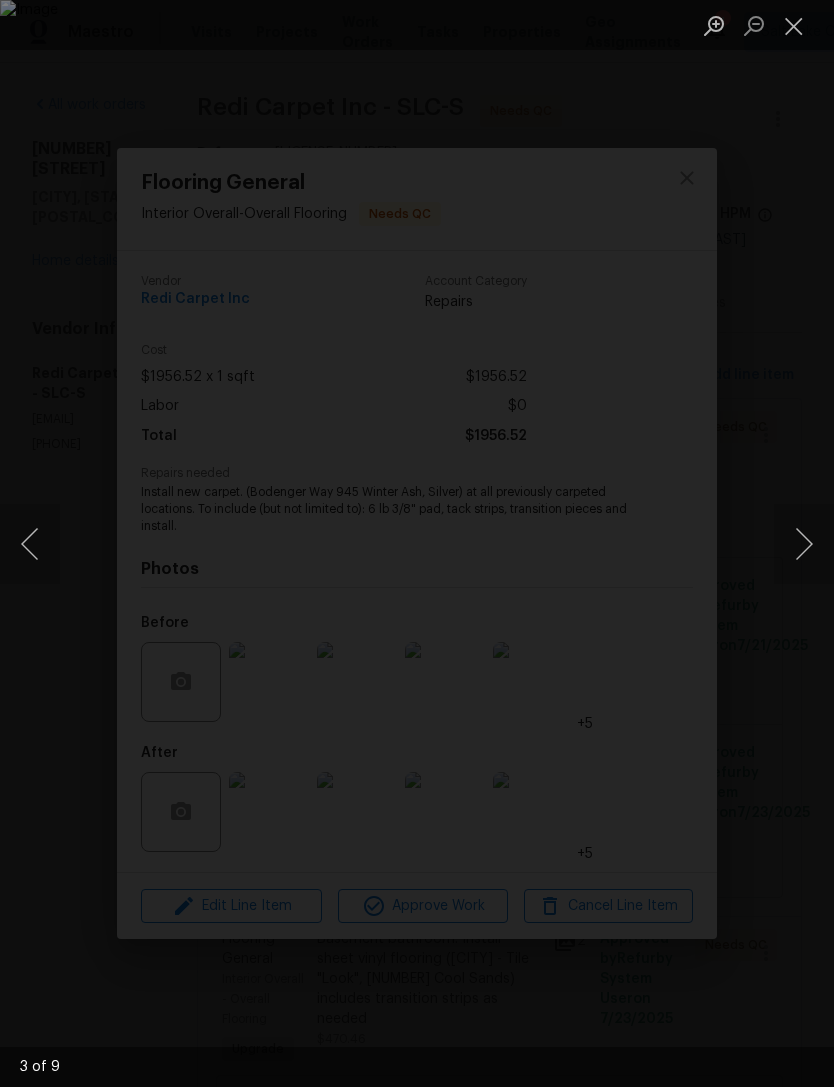 click at bounding box center (804, 544) 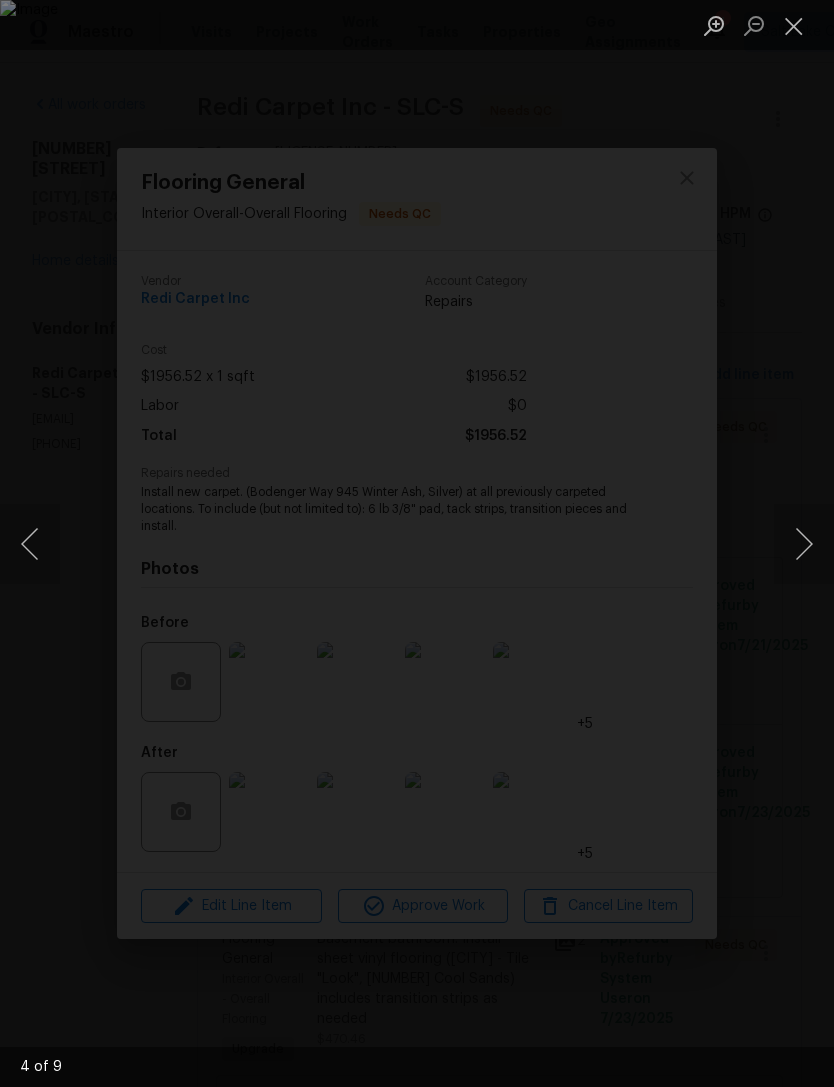 click at bounding box center [794, 25] 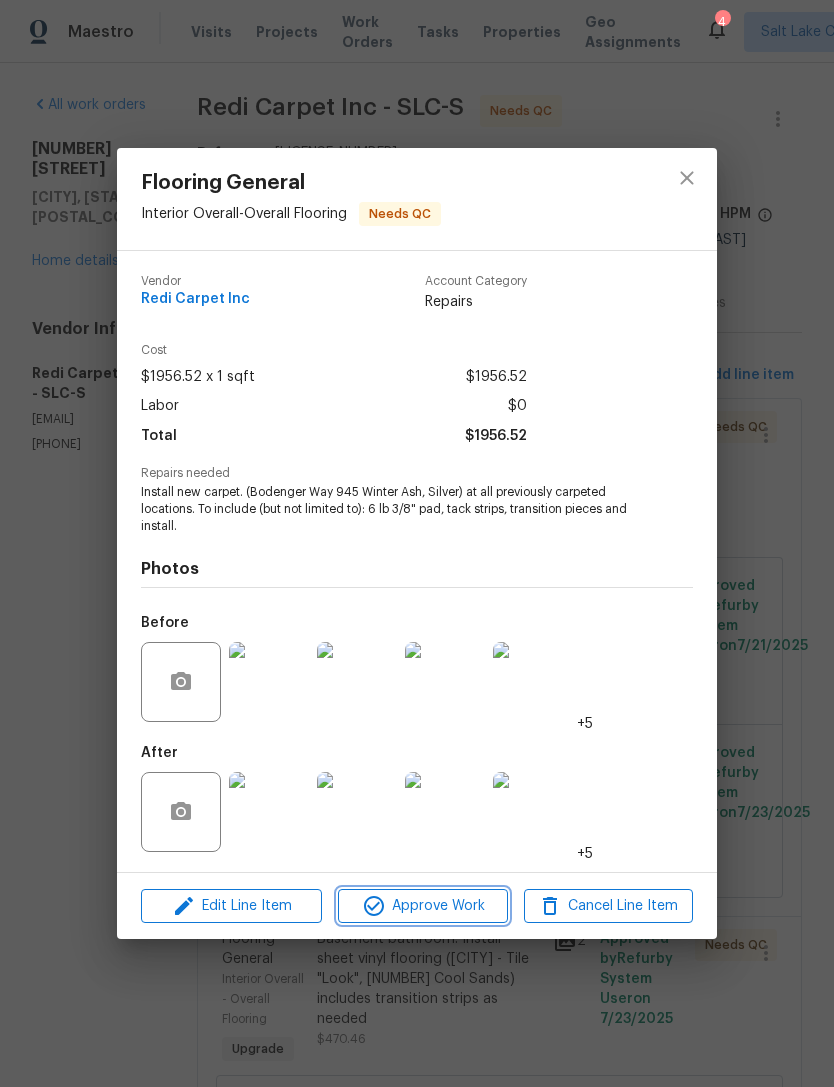 click on "Approve Work" at bounding box center (422, 906) 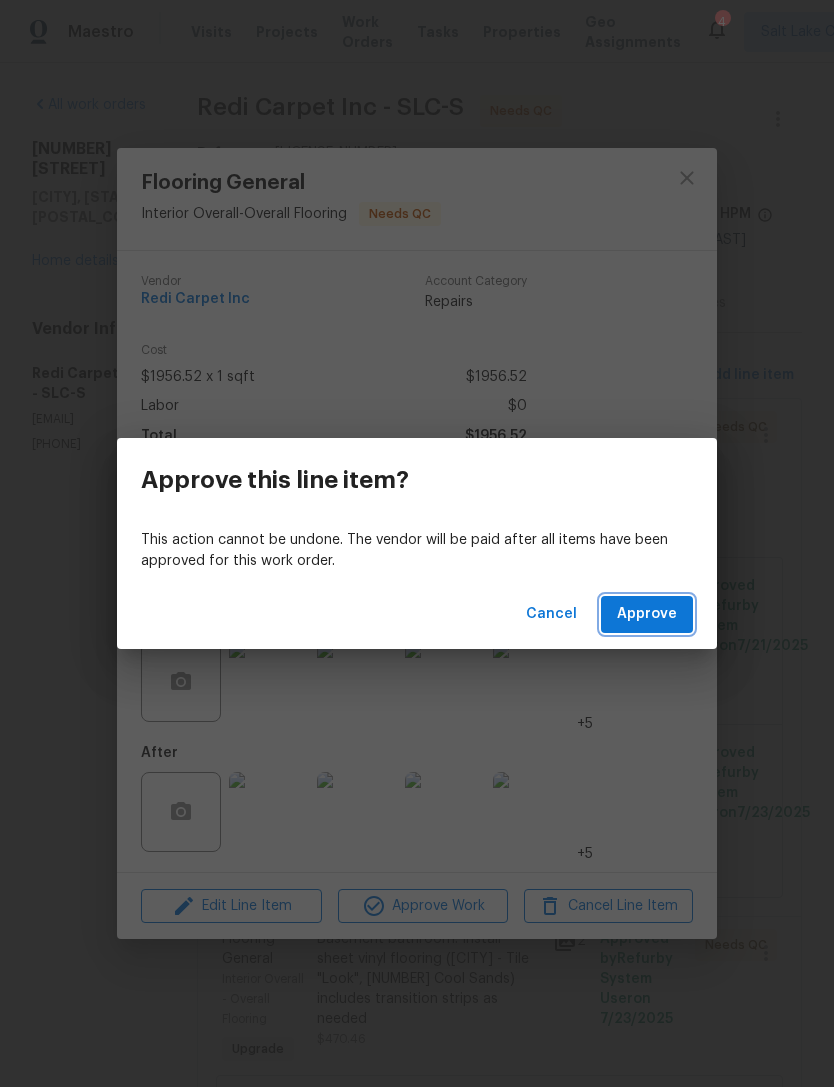 click on "Approve" at bounding box center [647, 614] 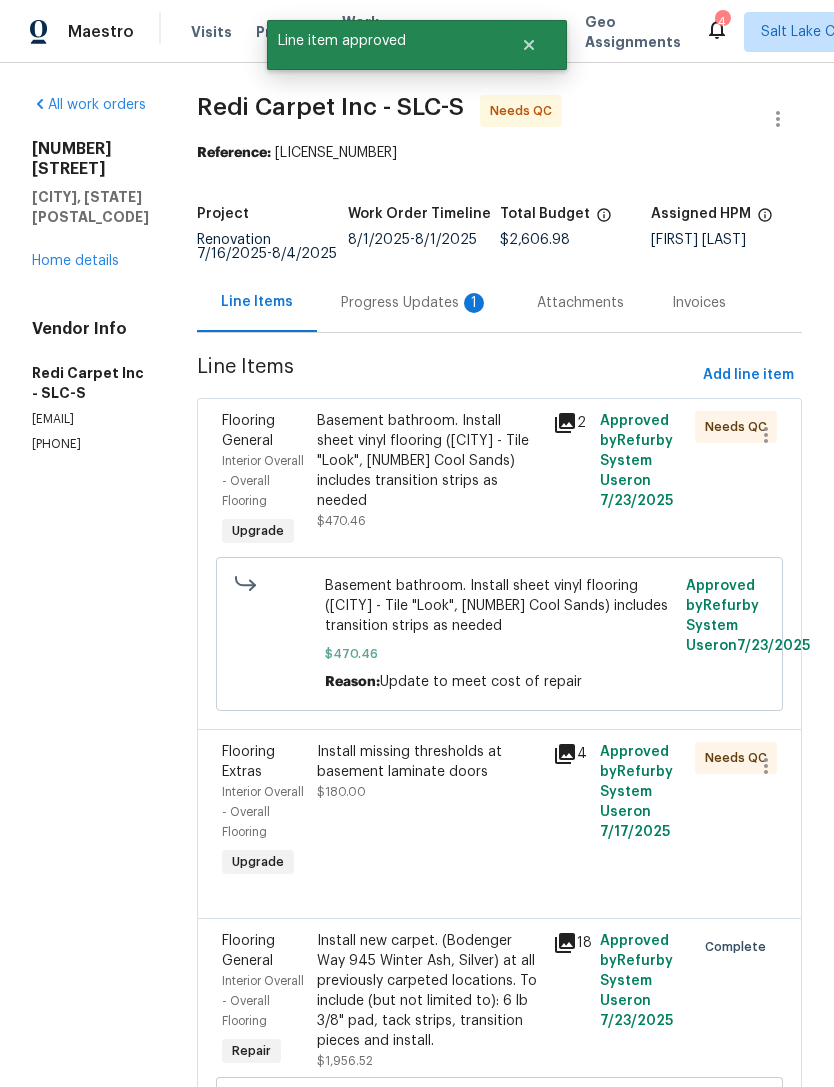 click on "Basement bathroom. Install sheet vinyl flooring ([CITY] - Tile "Look", [NUMBER] Cool Sands) includes transition strips as needed [PRICE]" at bounding box center (429, 471) 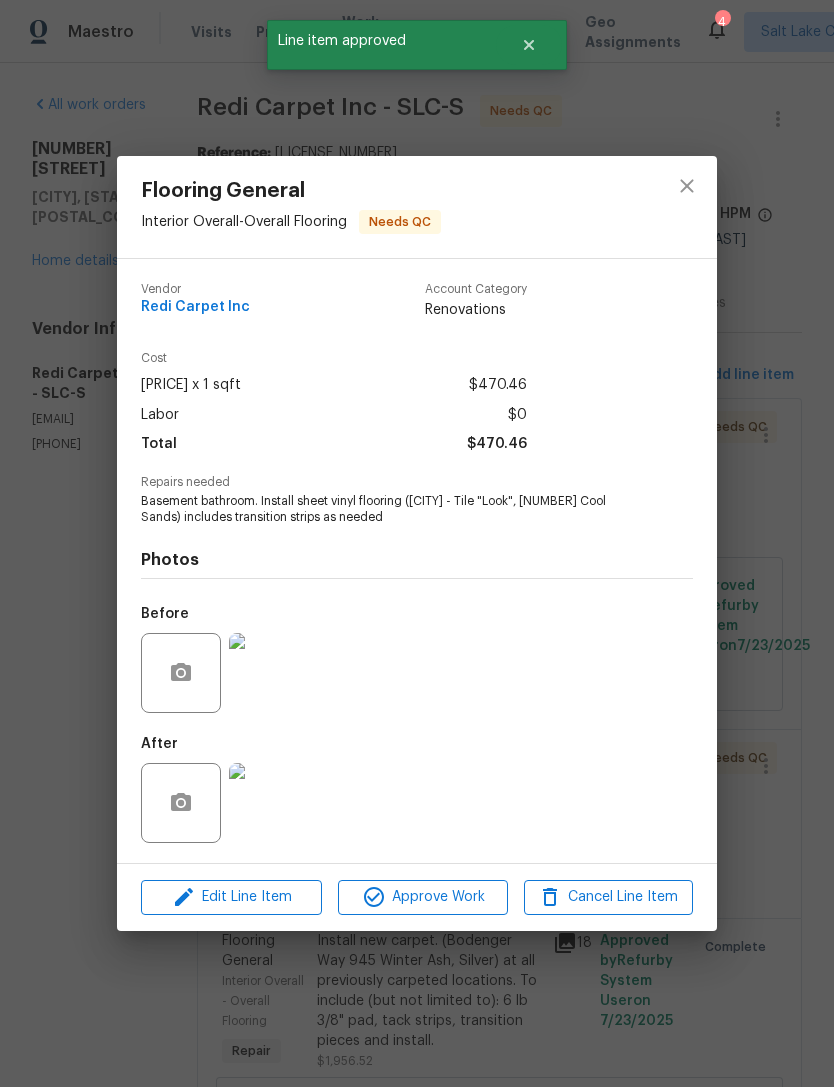 click at bounding box center (269, 803) 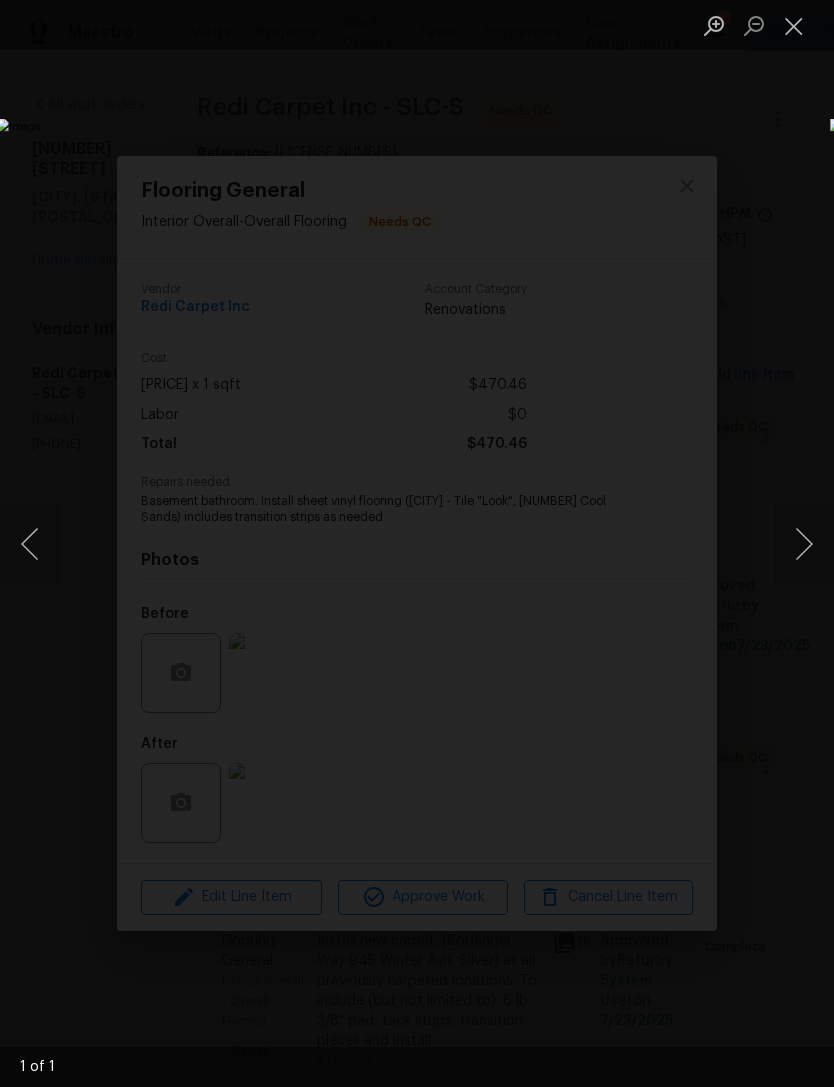 click at bounding box center (804, 544) 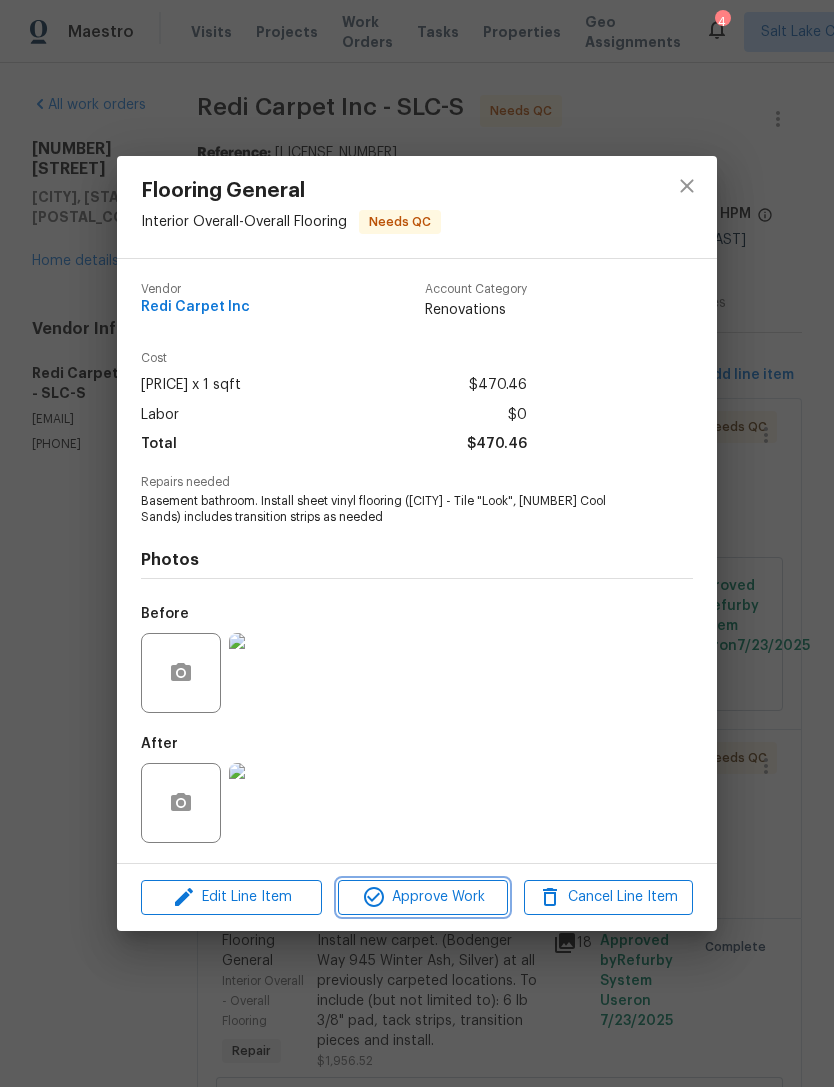 click on "Approve Work" at bounding box center (422, 897) 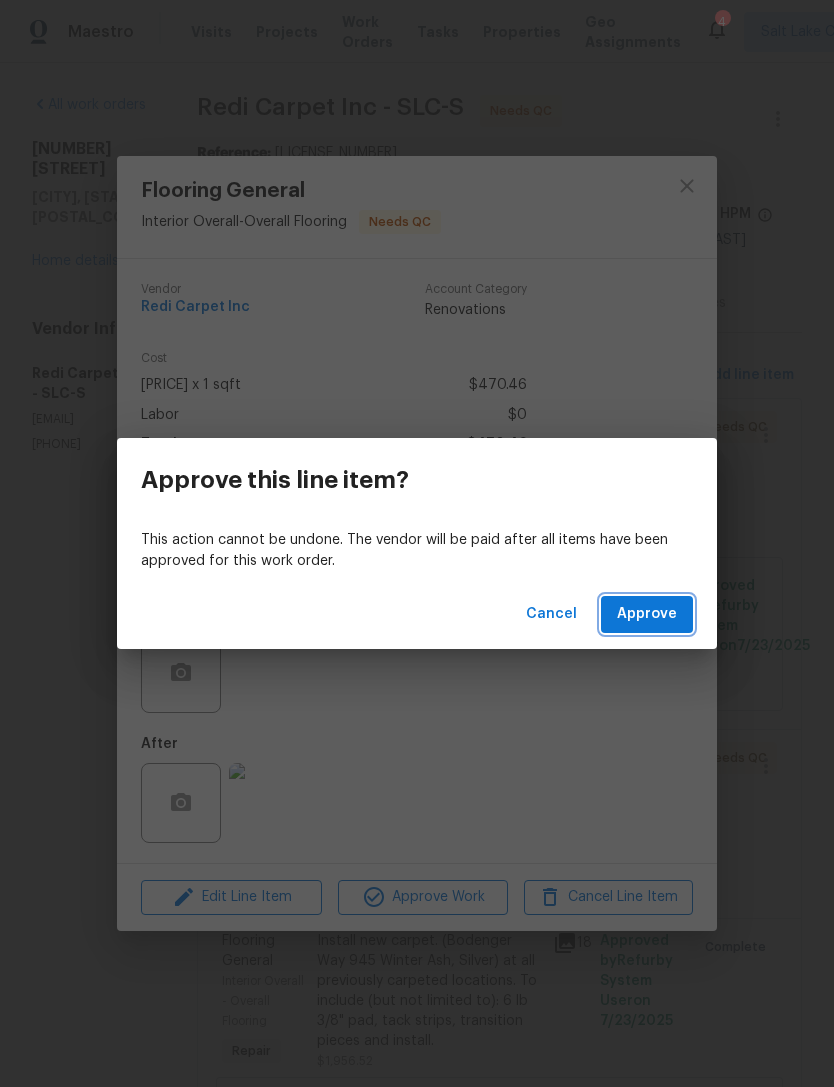 click on "Approve" at bounding box center [647, 614] 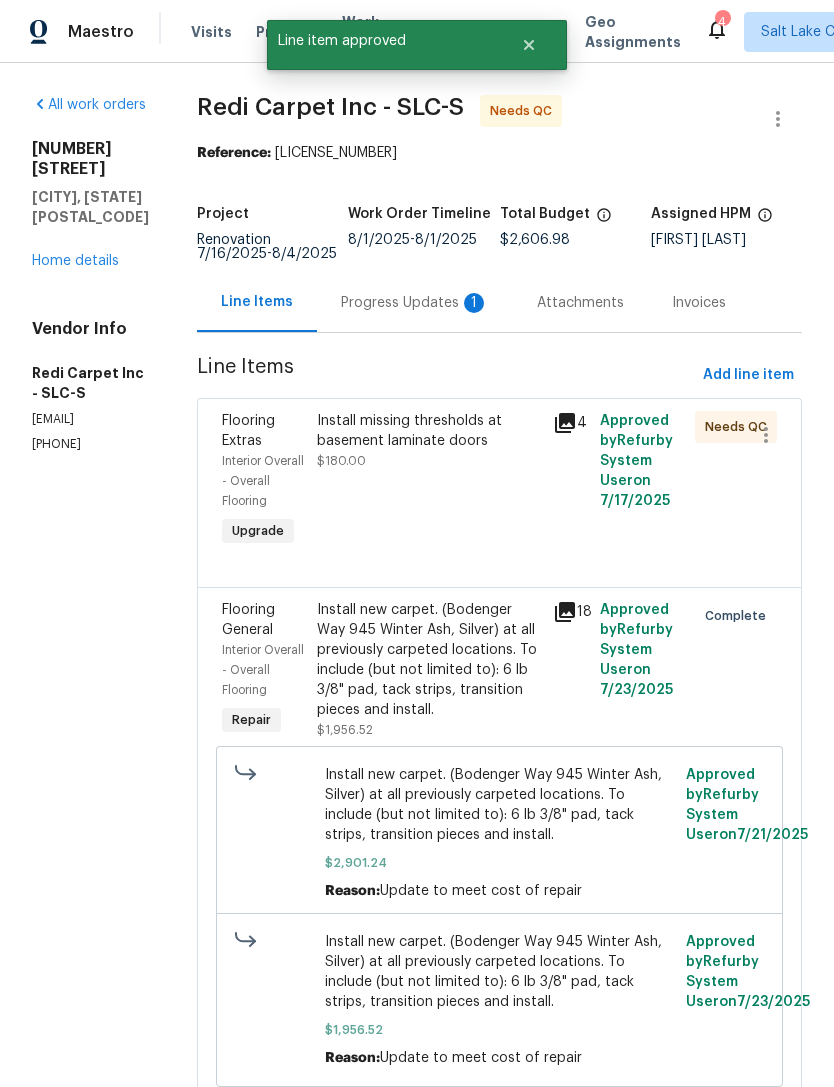 click on "Install missing thresholds at basement laminate doors [PRICE]" at bounding box center (429, 481) 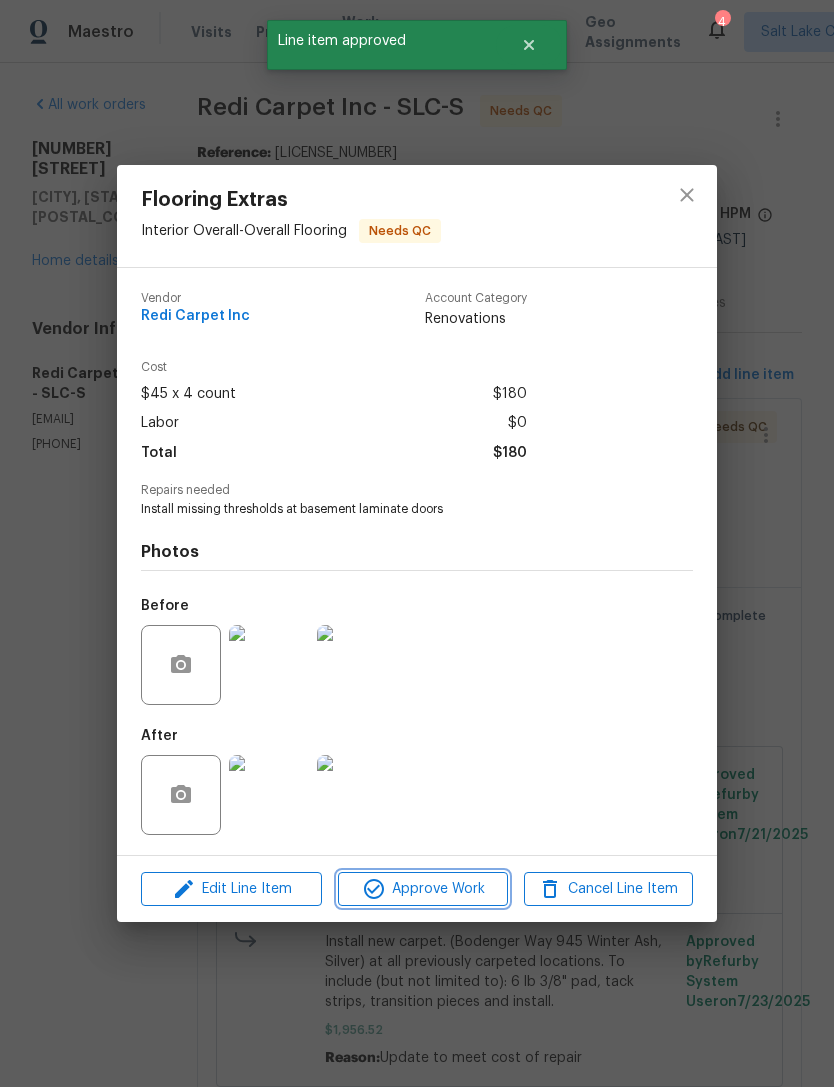 click on "Approve Work" at bounding box center [422, 889] 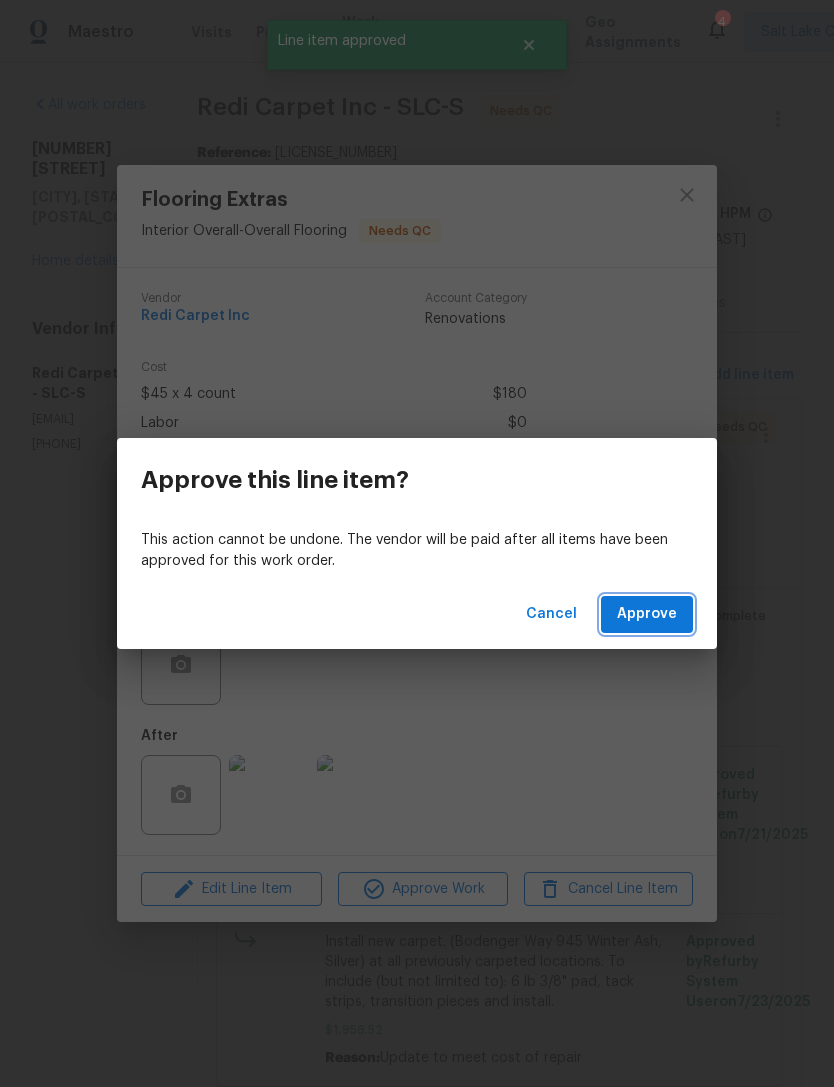 click on "Approve" at bounding box center (647, 614) 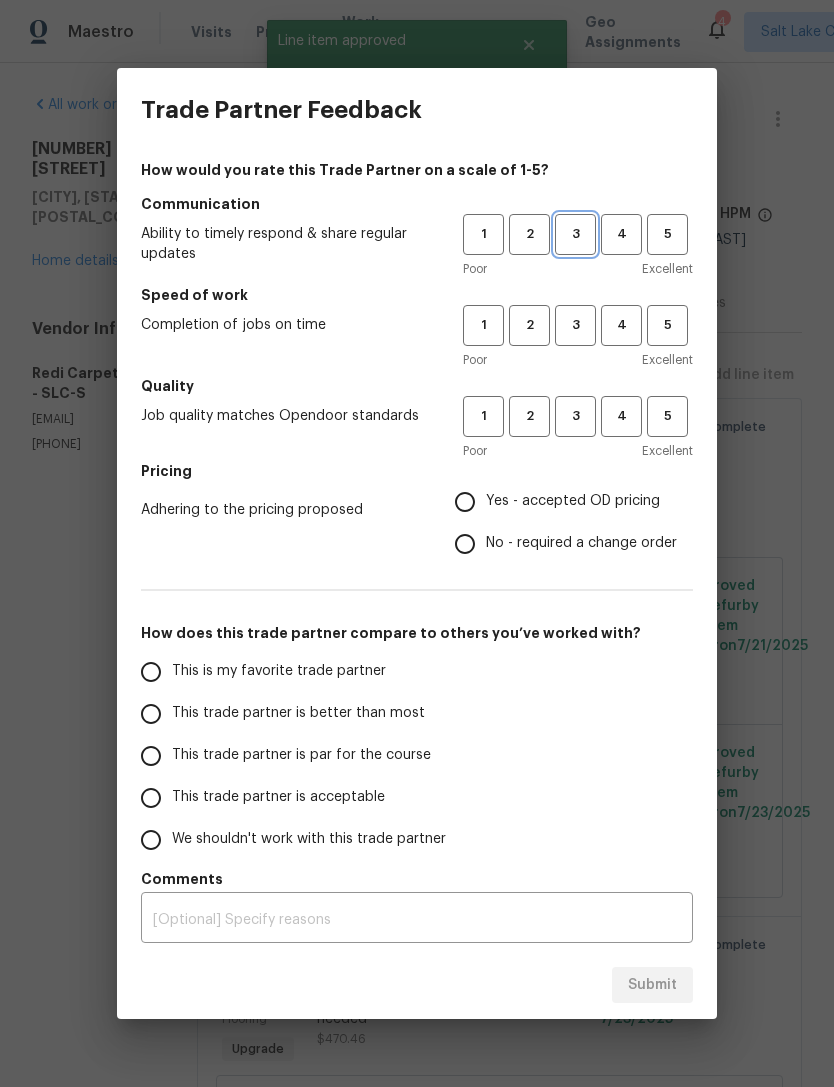 click on "3" at bounding box center (575, 234) 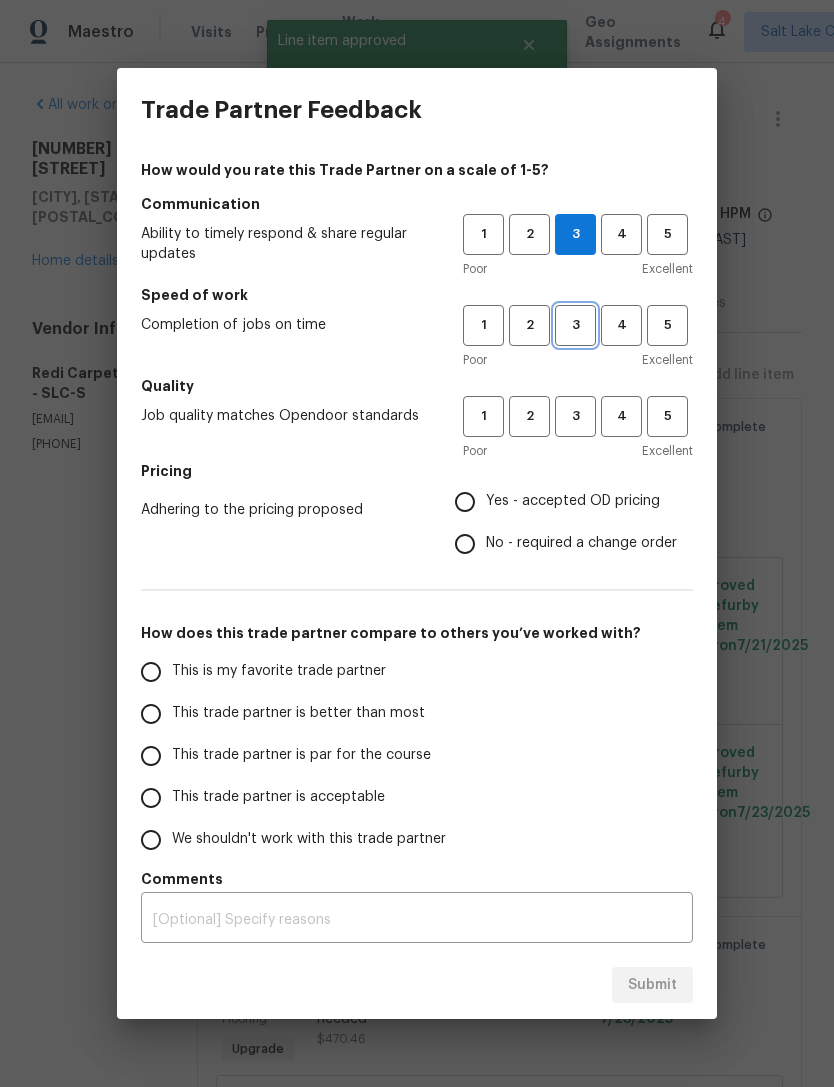 click on "3" at bounding box center (575, 325) 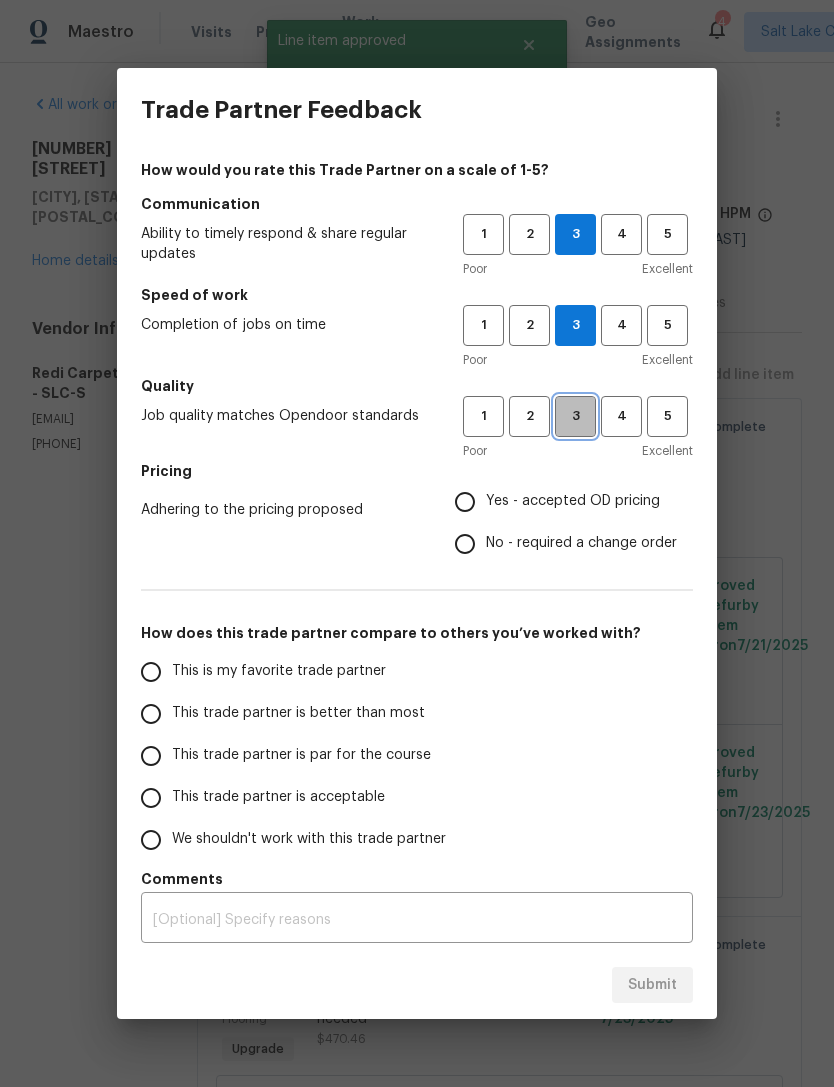 click on "3" at bounding box center [575, 416] 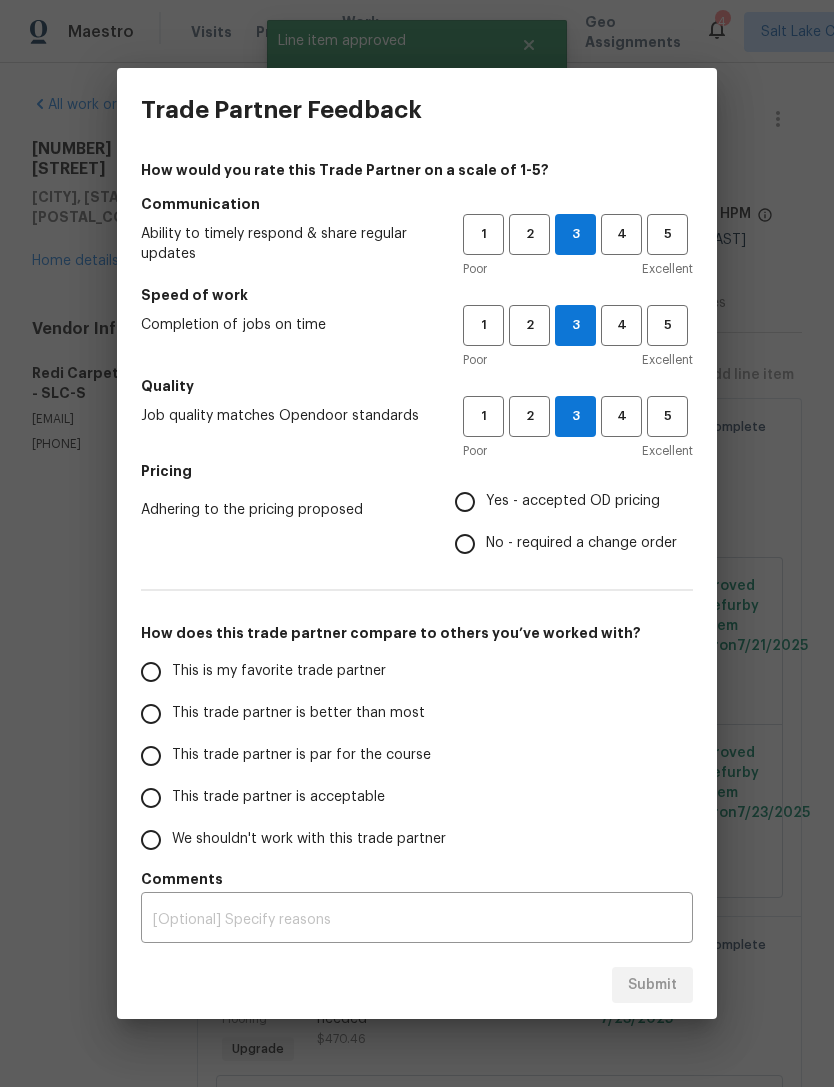 click on "Yes - accepted OD pricing" at bounding box center [465, 502] 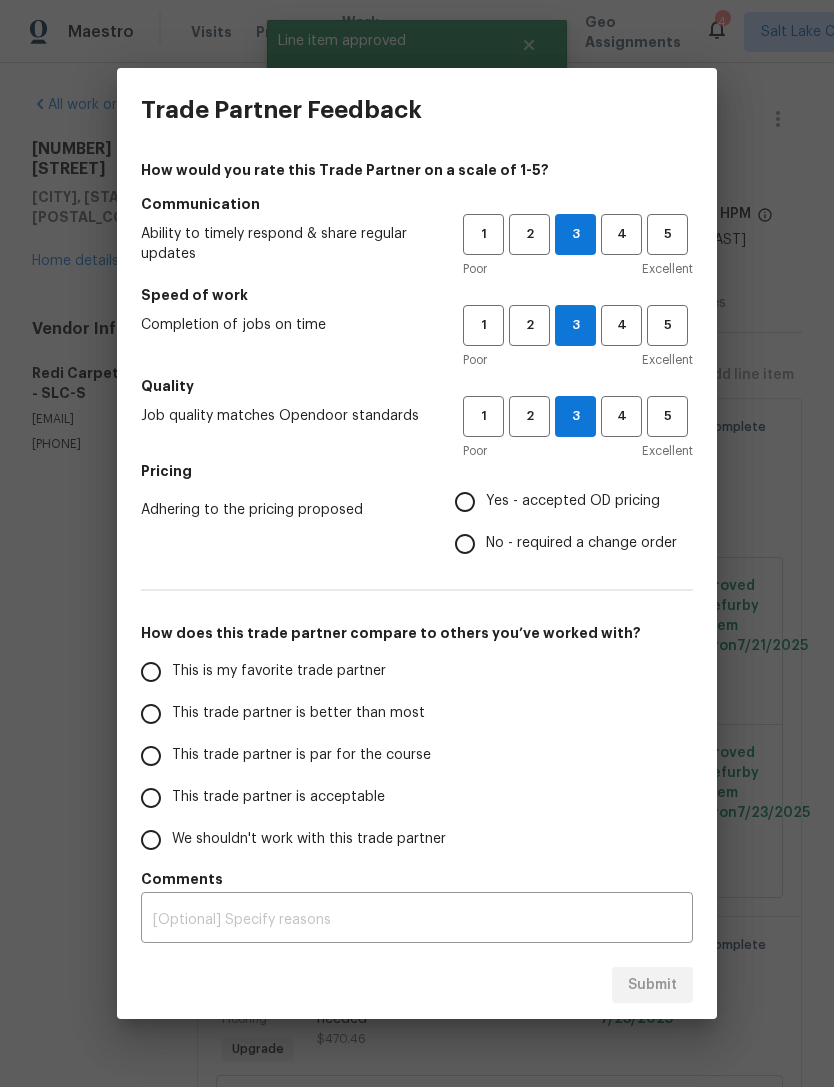 radio on "true" 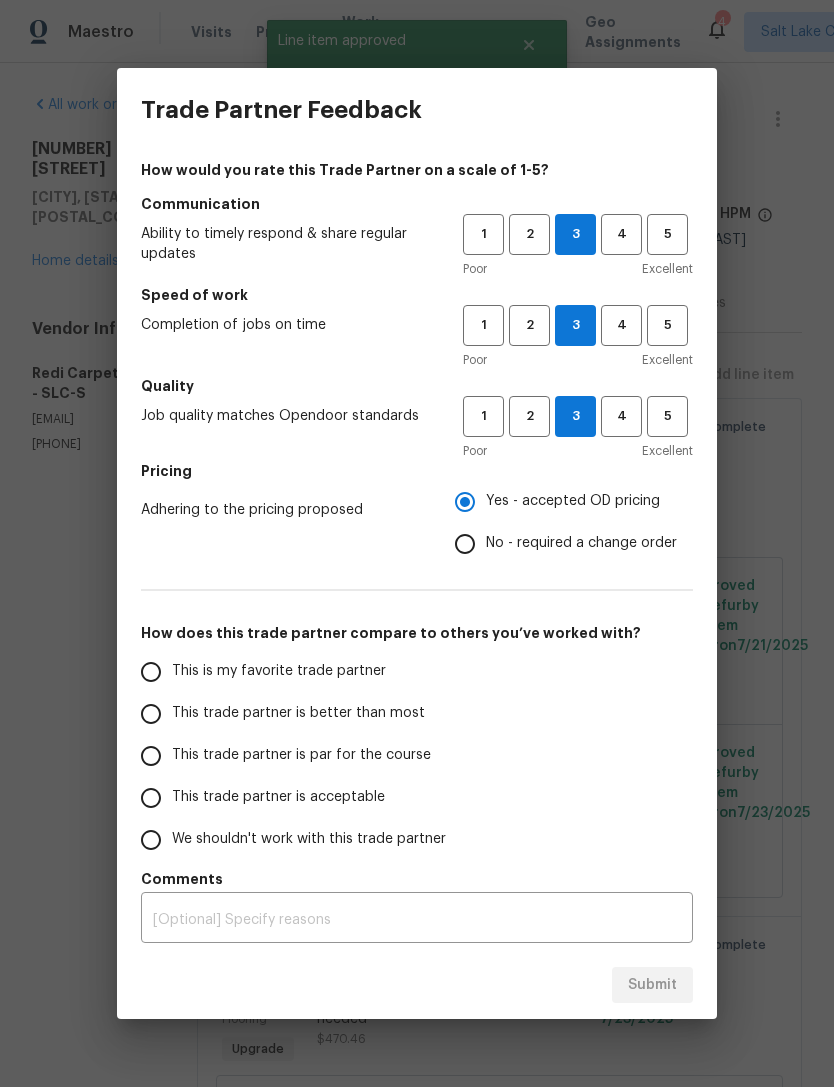 click on "This is my favorite trade partner" at bounding box center [151, 672] 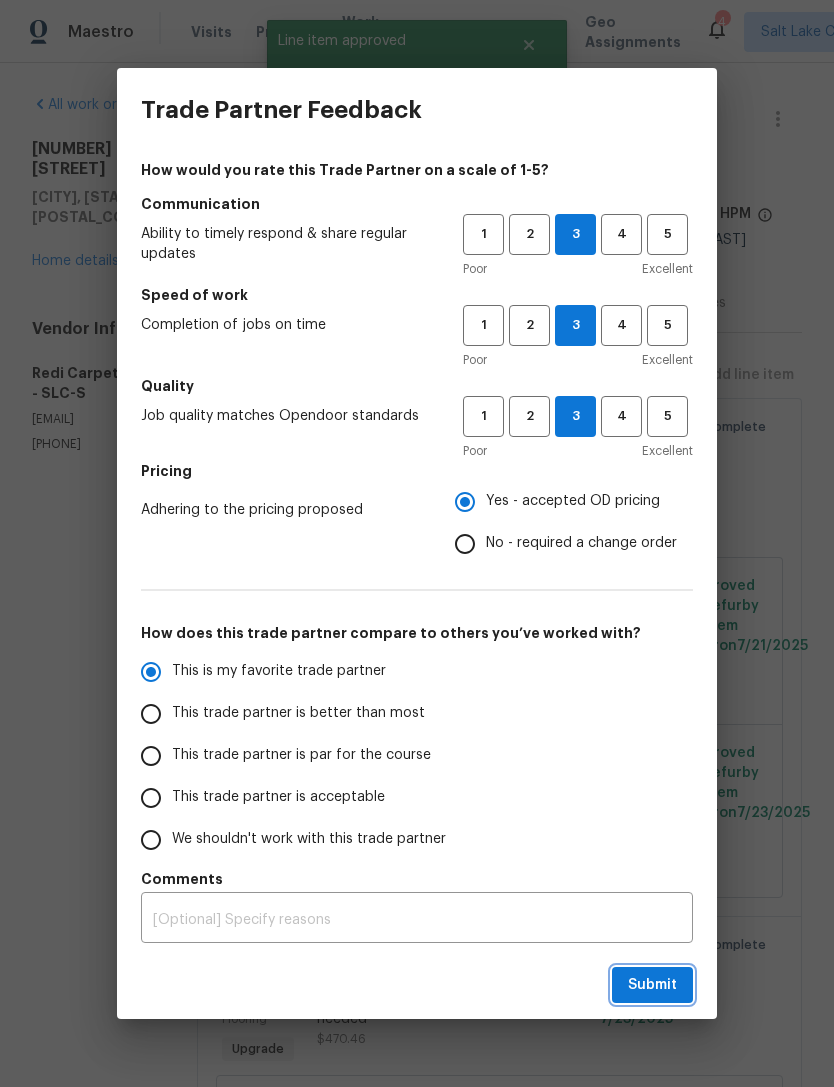 click on "Submit" at bounding box center [652, 985] 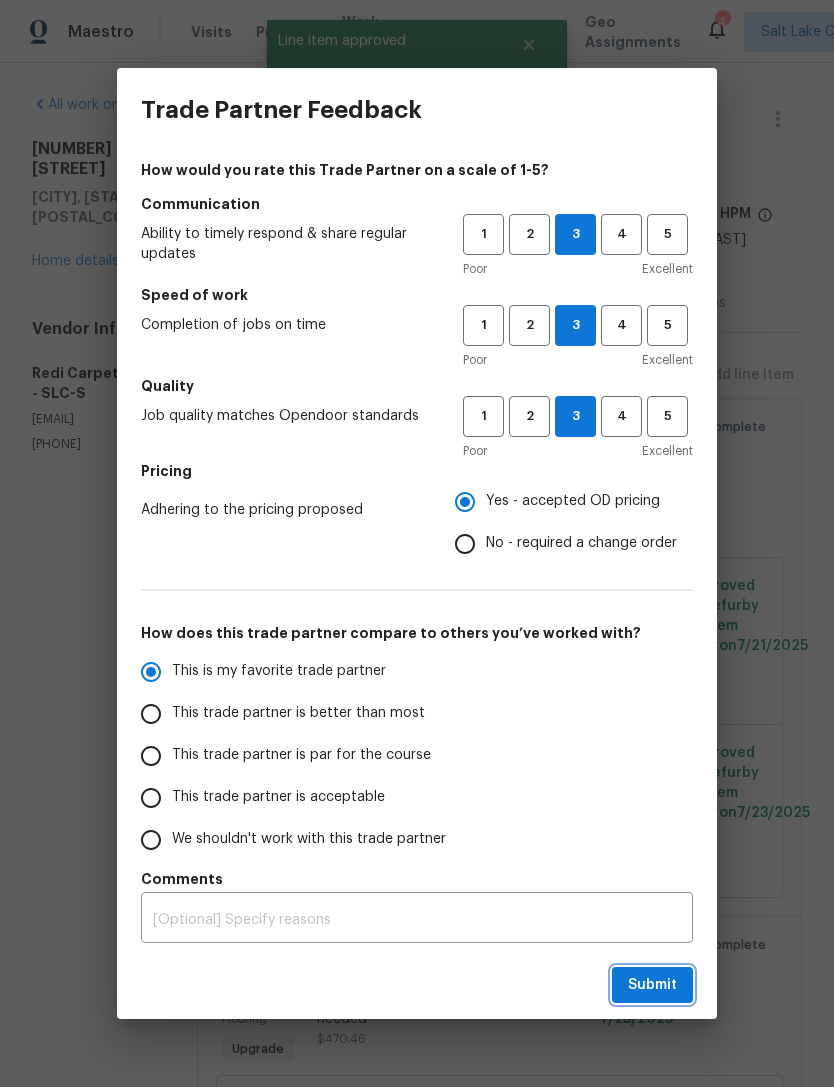 radio on "true" 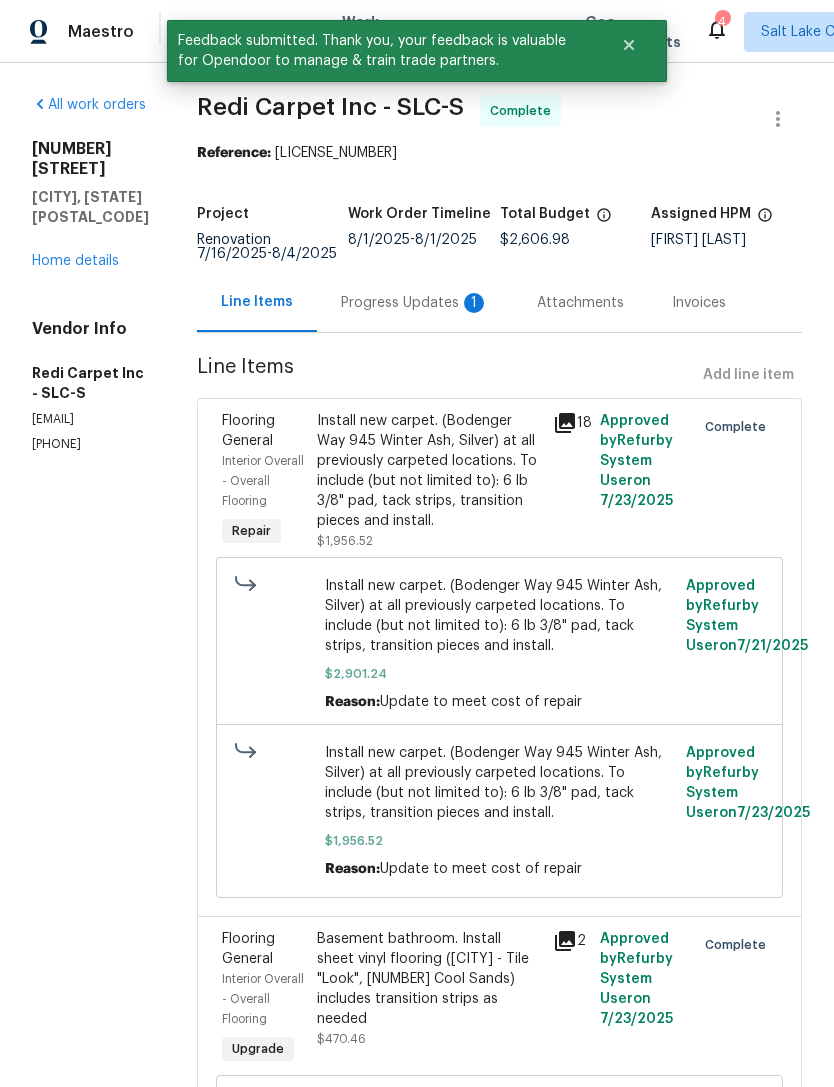 click on "Progress Updates 1" at bounding box center (415, 302) 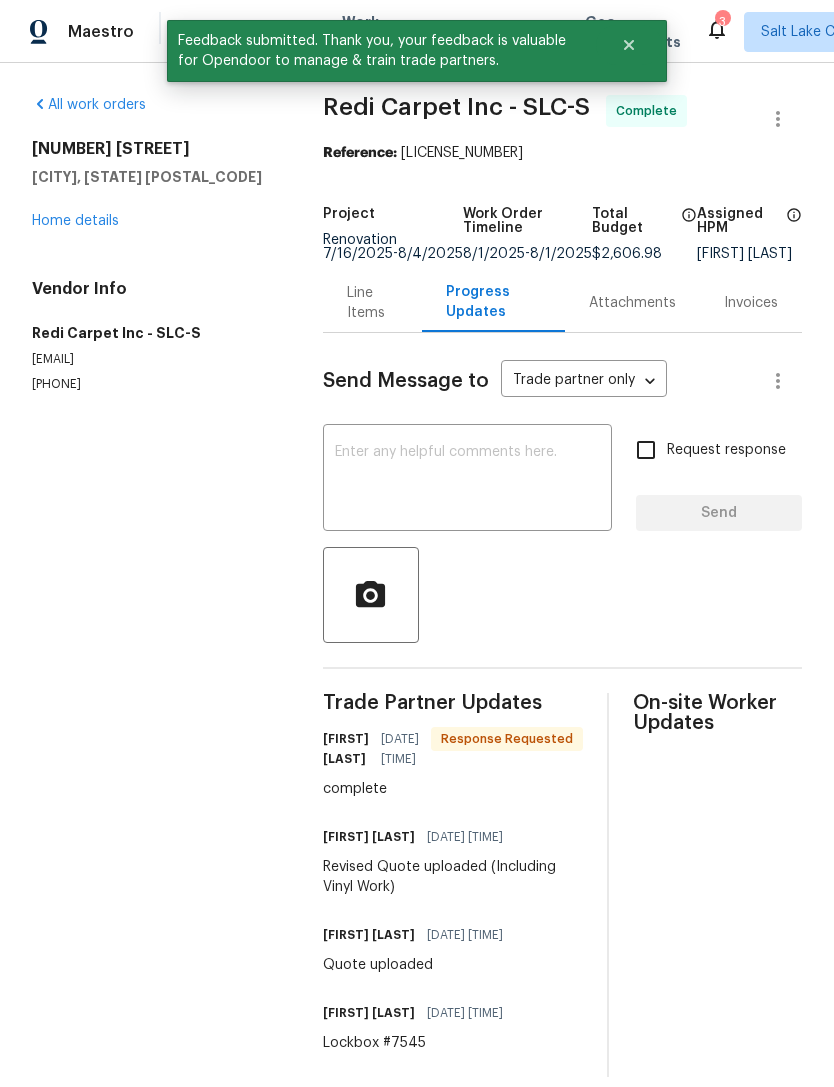 click on "Home details" at bounding box center (75, 221) 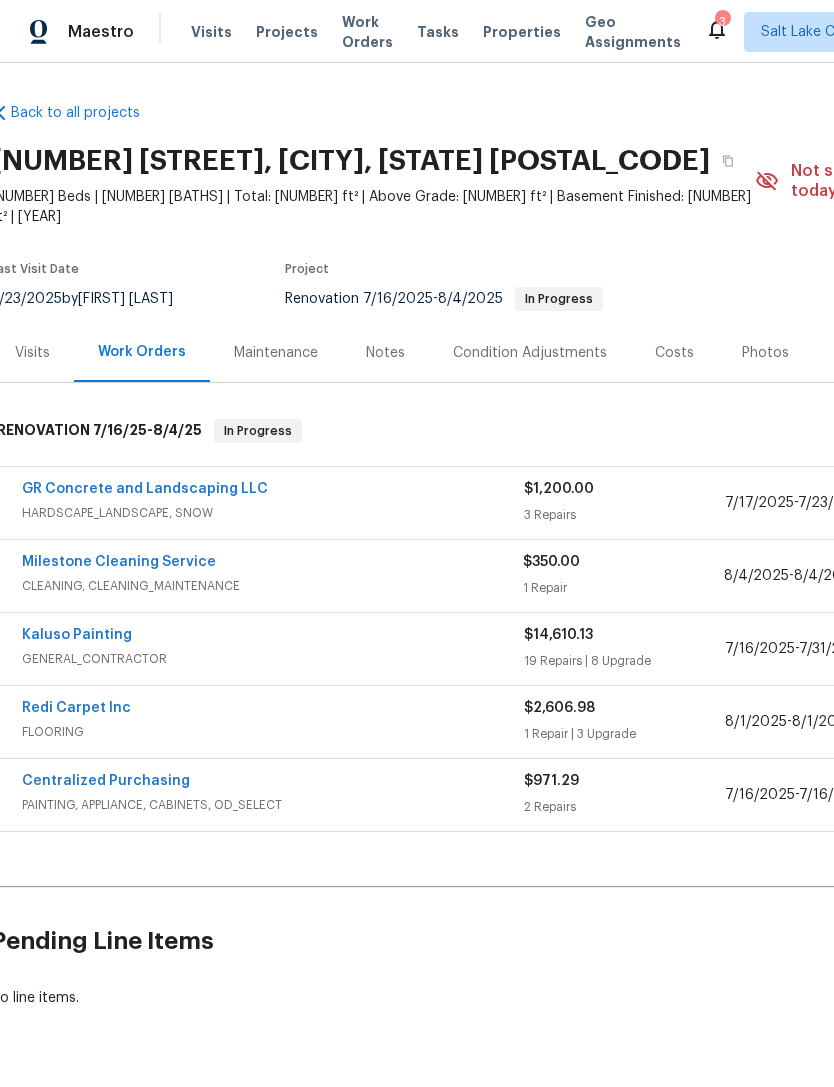 scroll, scrollTop: 0, scrollLeft: 6, axis: horizontal 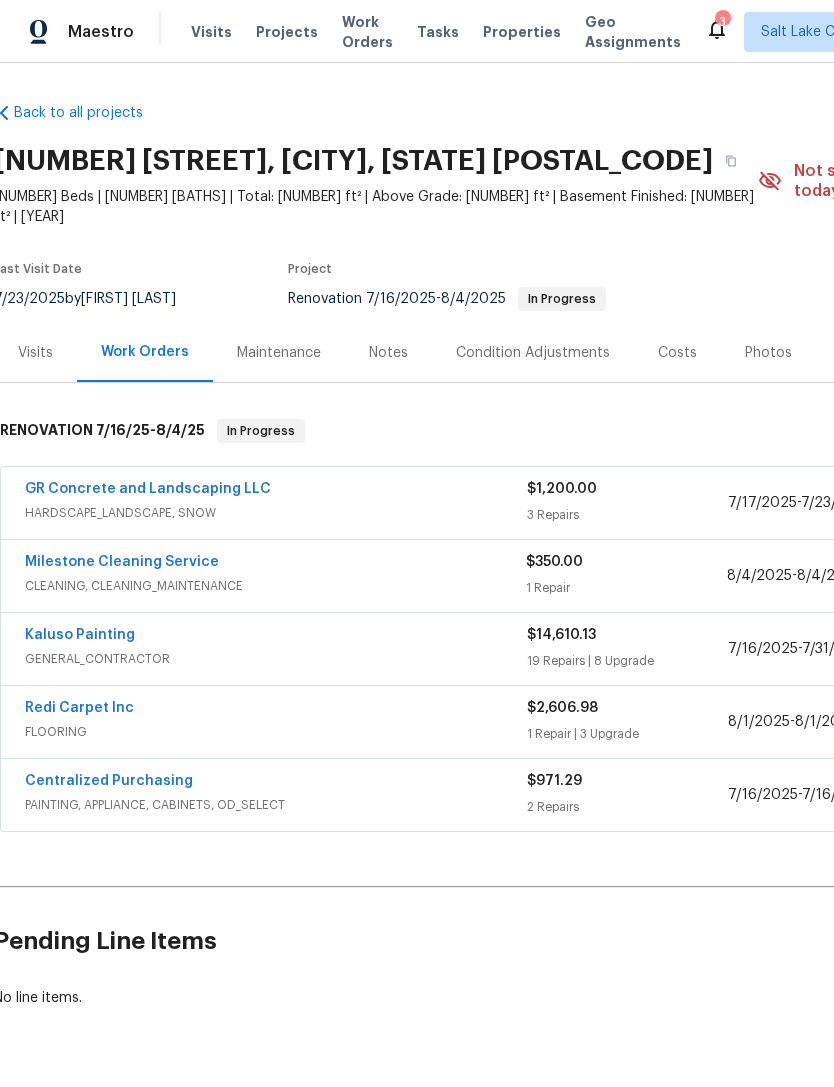 click on "GR Concrete and Landscaping LLC" at bounding box center [276, 491] 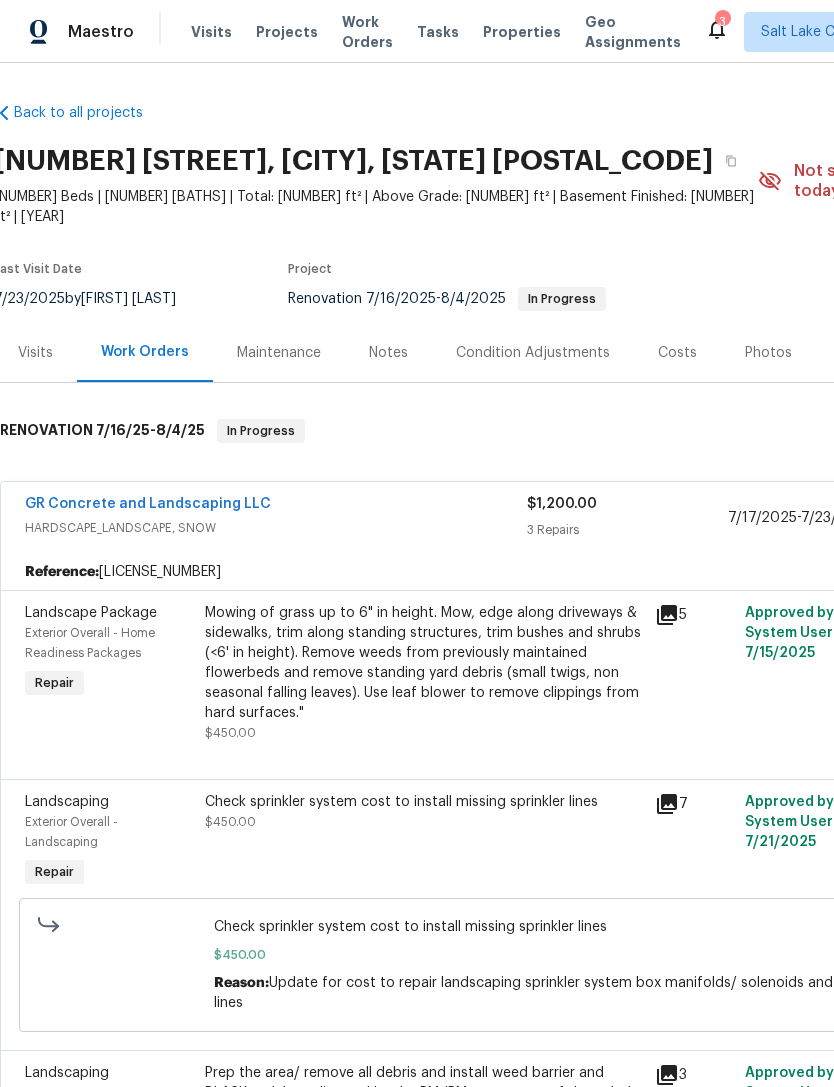 click on "Mowing of grass up to 6" in height. Mow, edge along driveways & sidewalks, trim along standing structures, trim bushes and shrubs (<6' in height). Remove weeds from previously maintained flowerbeds and remove standing yard debris (small twigs, non seasonal falling leaves).  Use leaf blower to remove clippings from hard surfaces."" at bounding box center (424, 663) 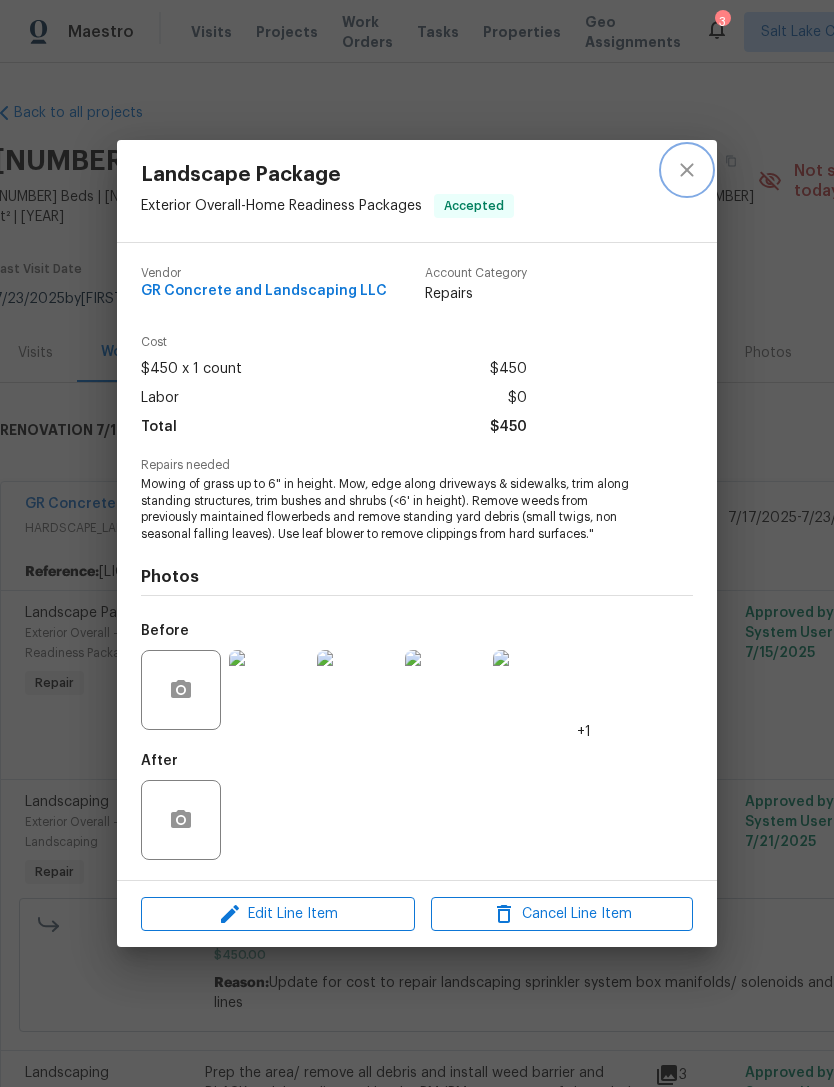 click 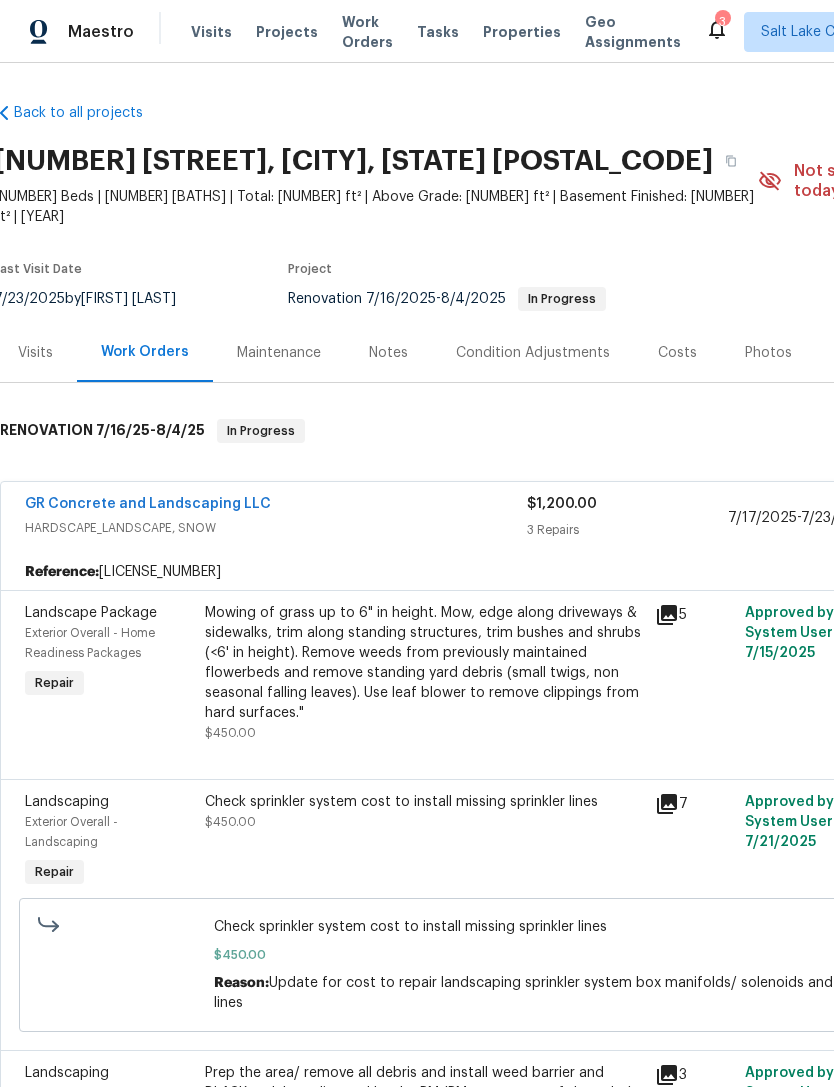 click on "Check sprinkler system cost to install missing sprinkler lines $450.00" at bounding box center [424, 842] 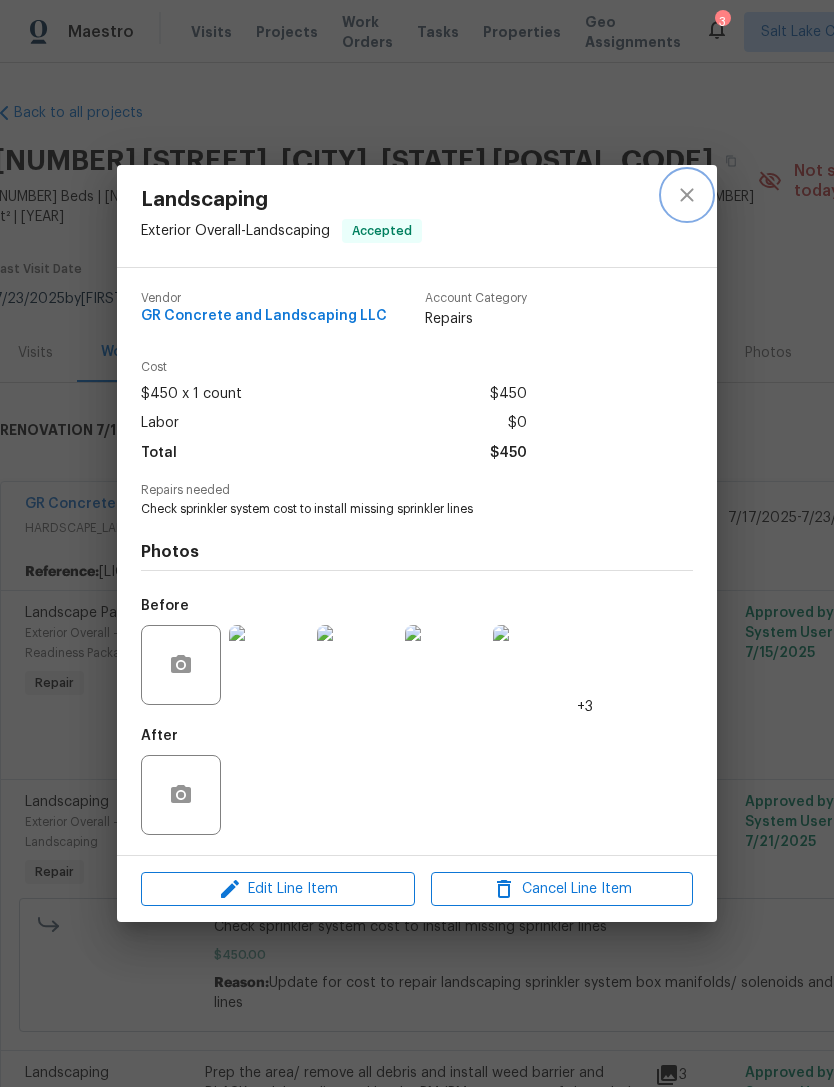 click 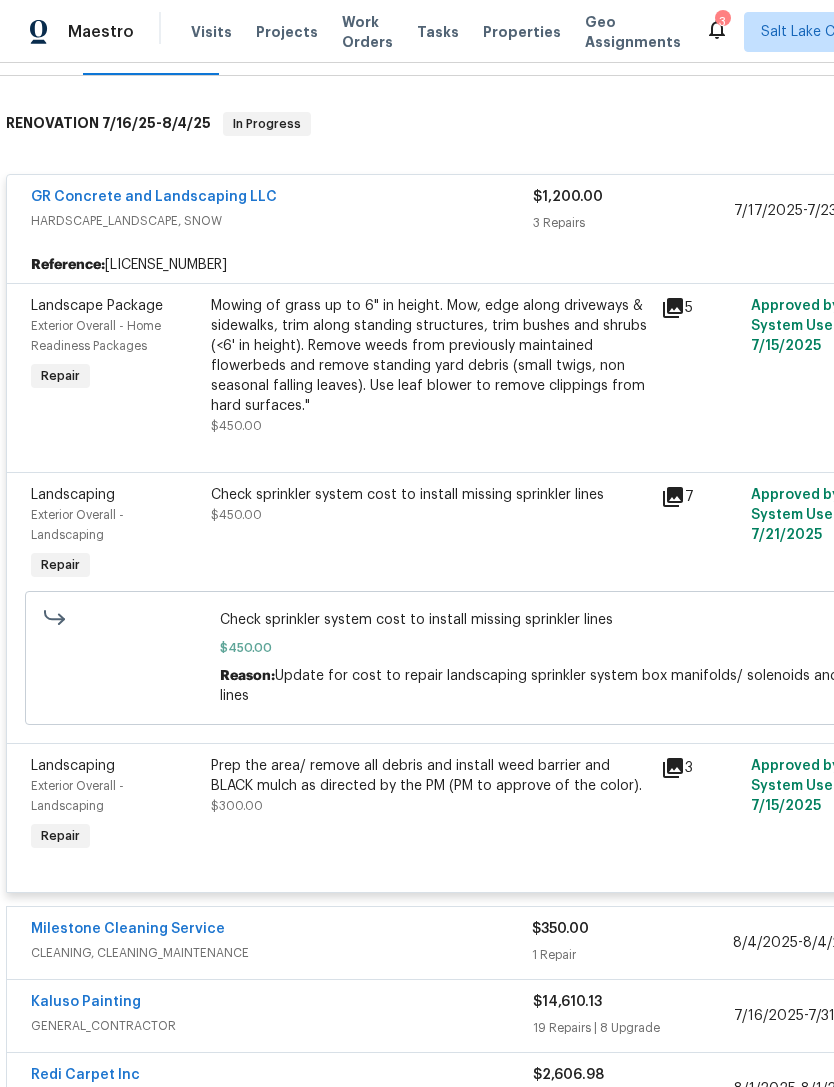 scroll, scrollTop: 311, scrollLeft: 0, axis: vertical 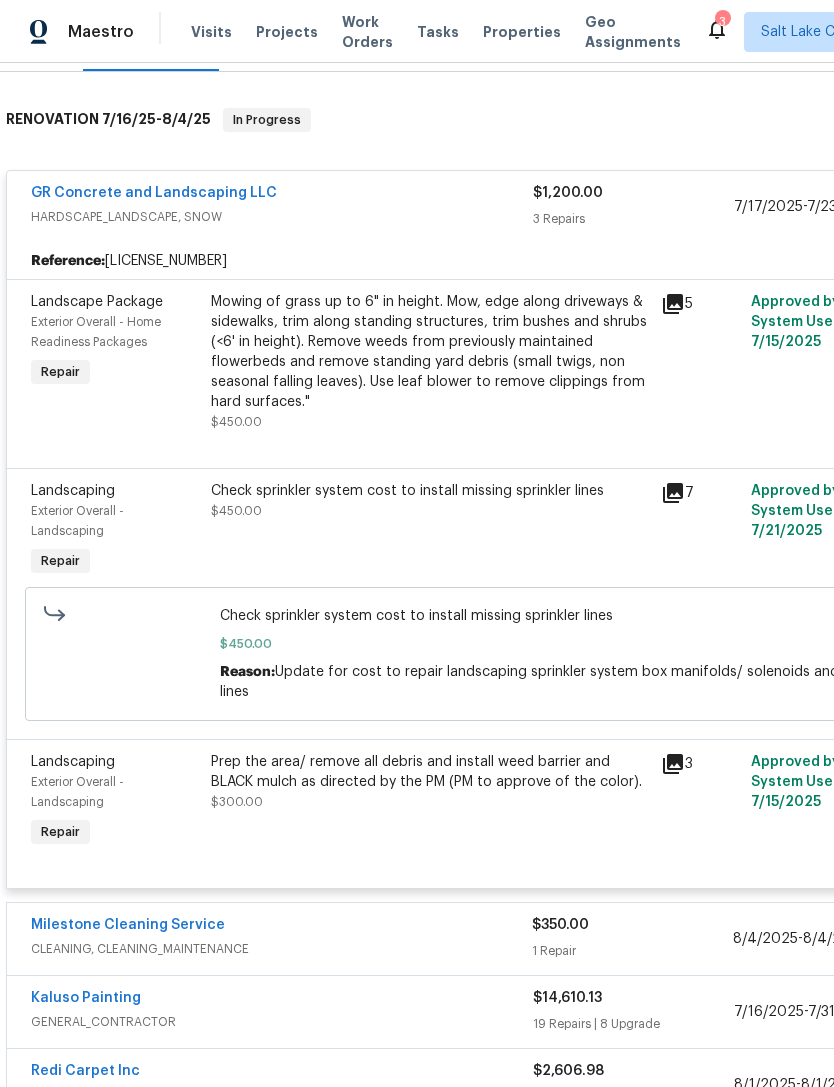 click on "Prep the area/ remove all debris and install weed barrier and BLACK mulch as directed by the PM (PM to approve of the color)." at bounding box center (430, 772) 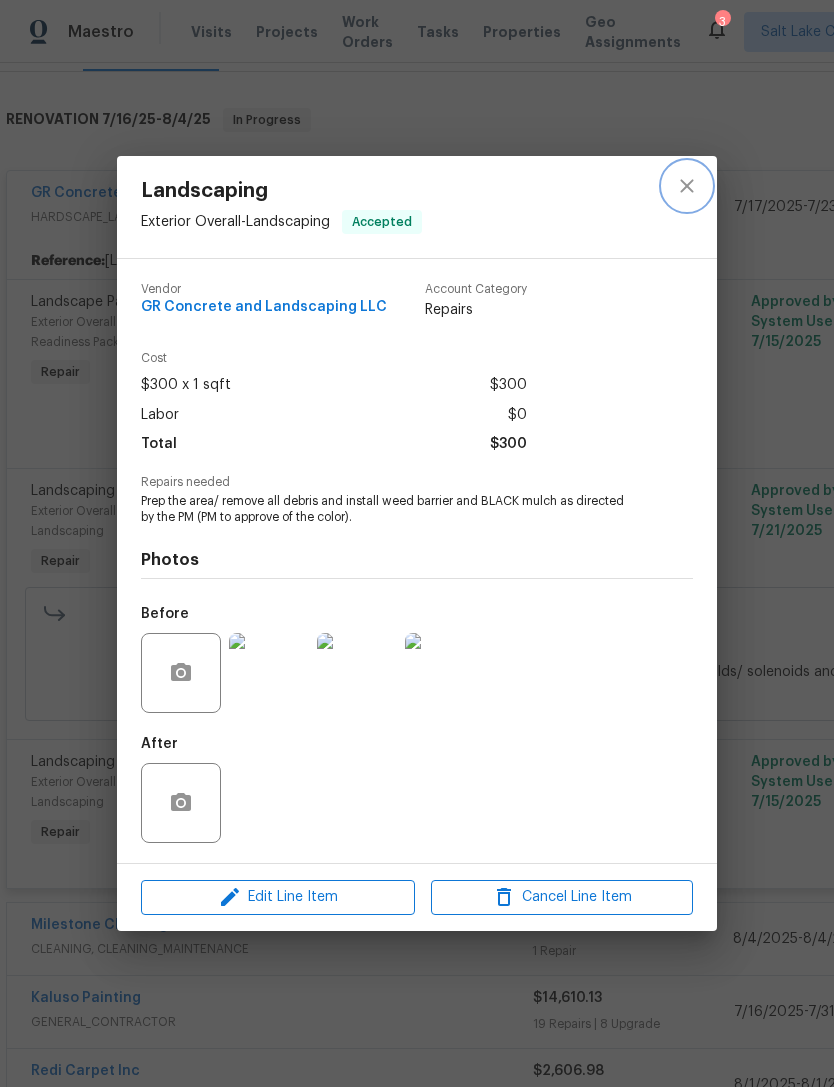 click 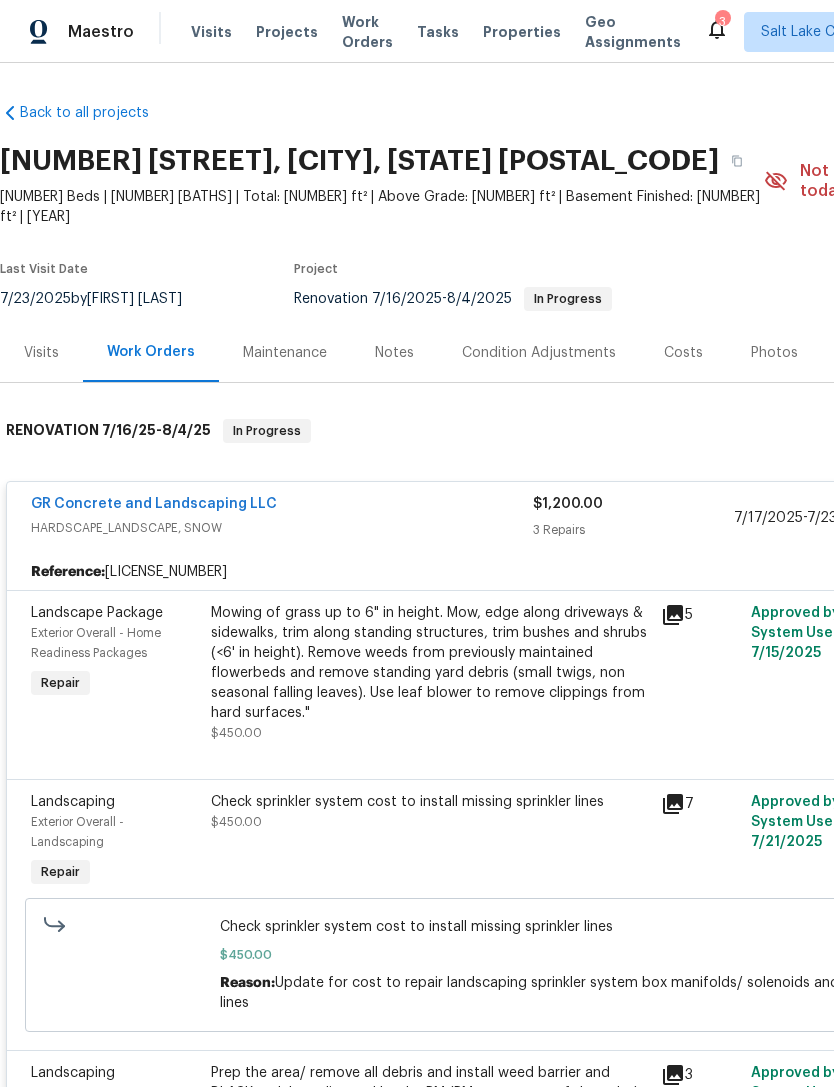 scroll, scrollTop: 0, scrollLeft: 0, axis: both 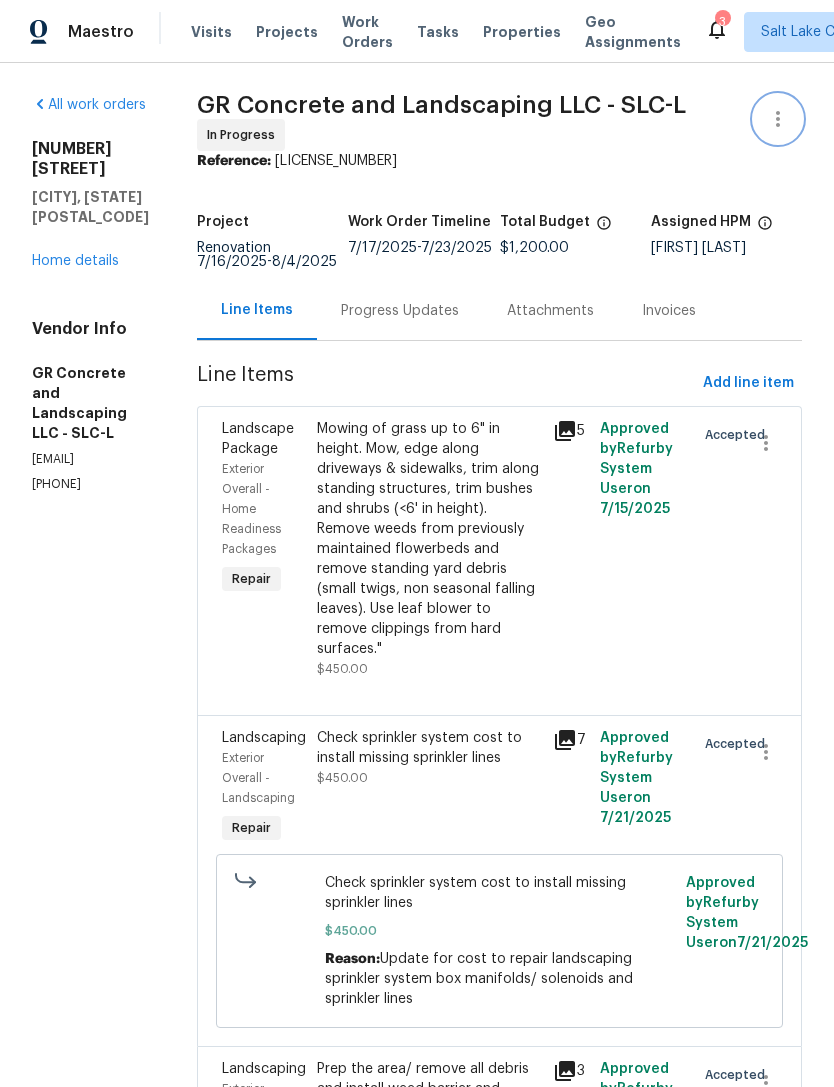 click at bounding box center [778, 119] 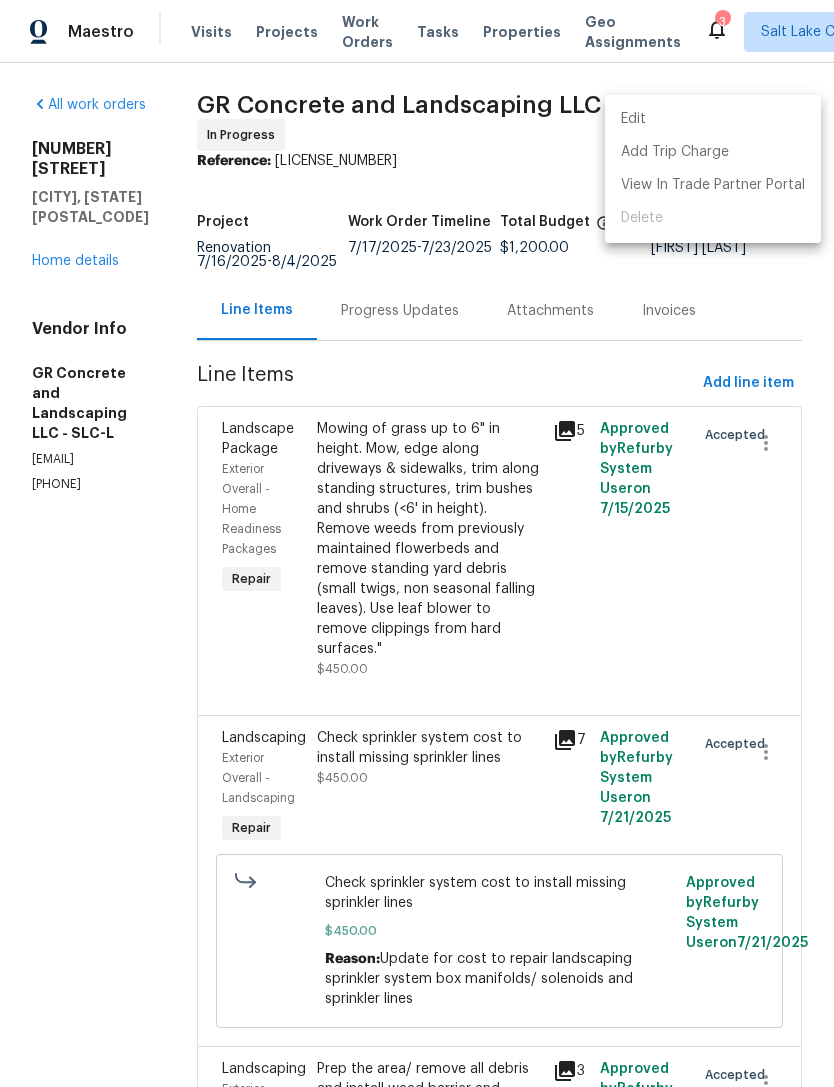 click on "Edit" at bounding box center [713, 119] 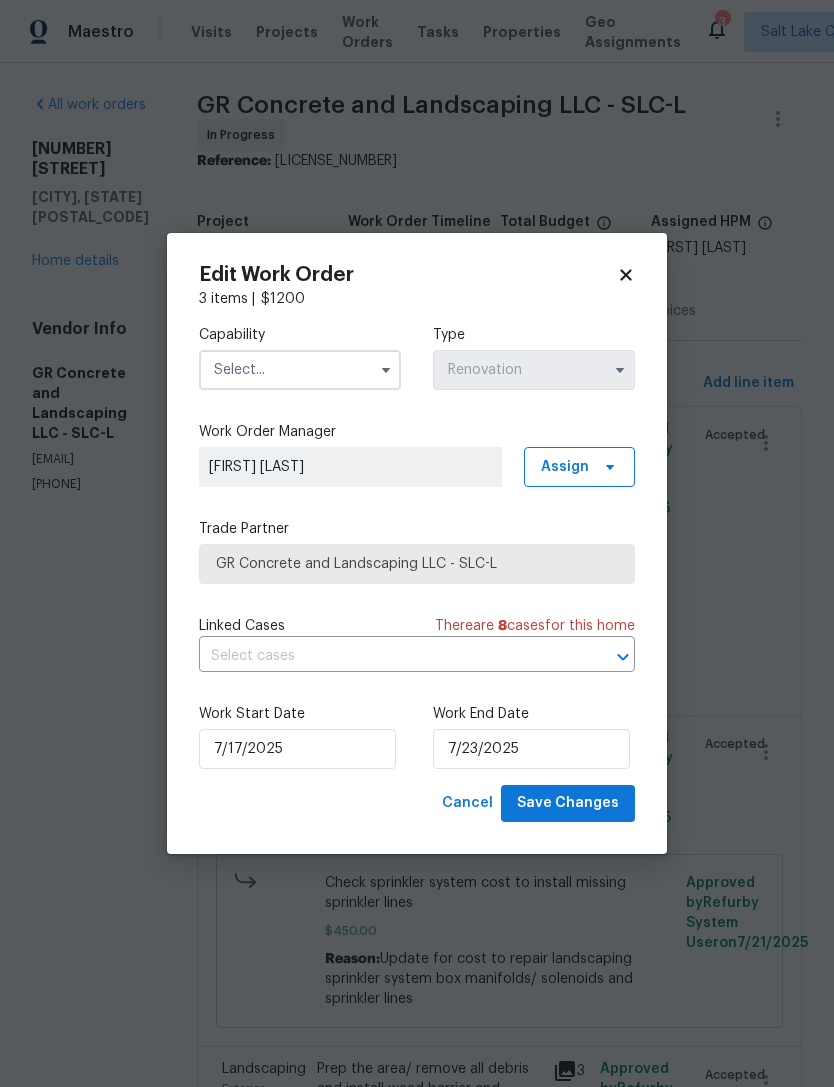 click at bounding box center (300, 370) 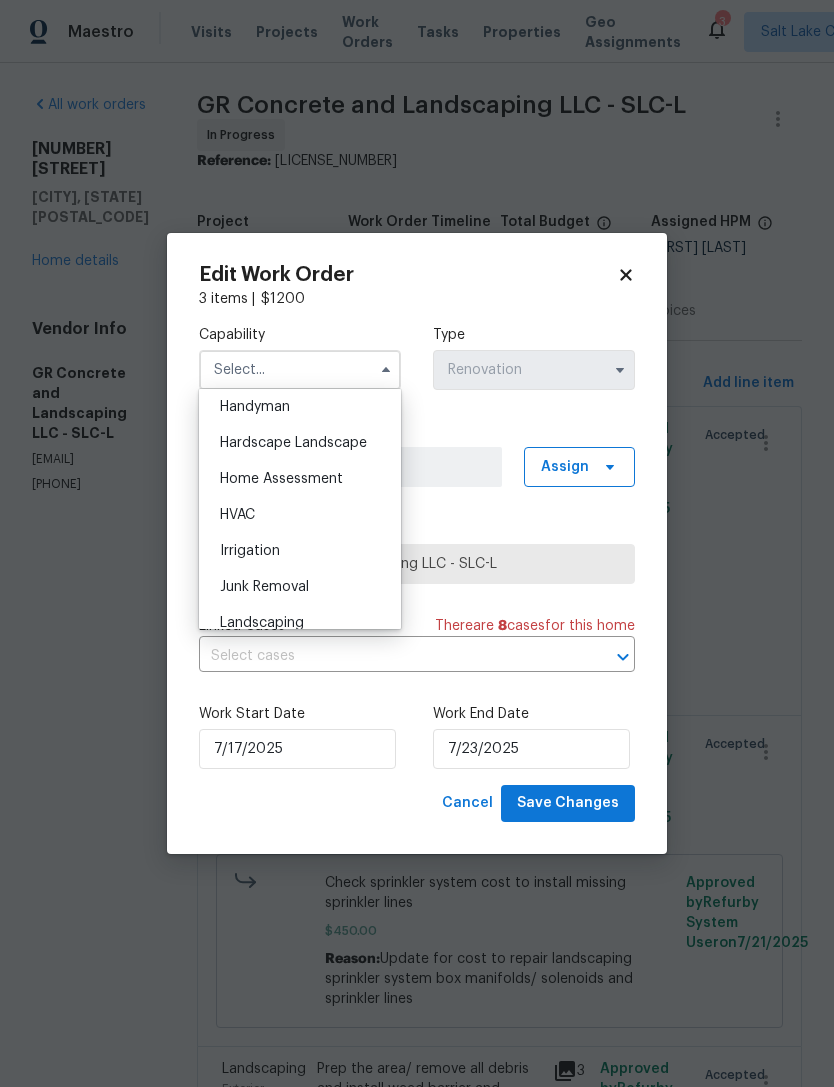 scroll, scrollTop: 1106, scrollLeft: 0, axis: vertical 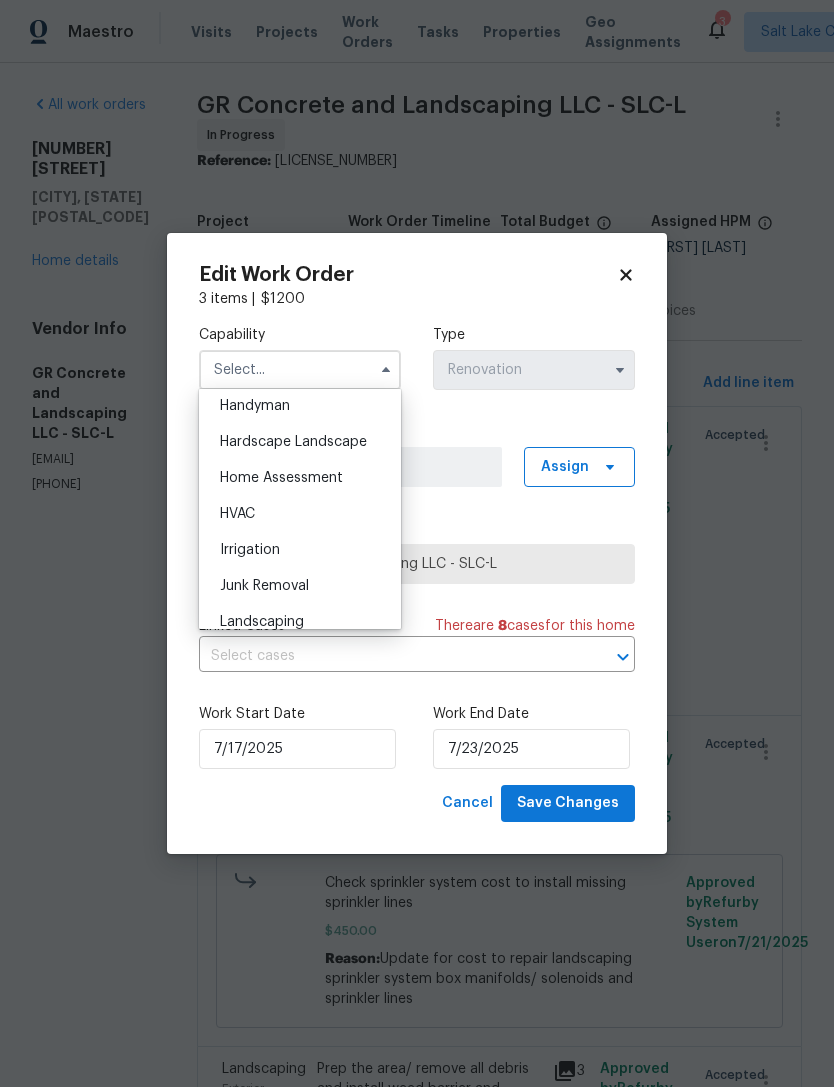 click on "Hardscape Landscape" at bounding box center [293, 442] 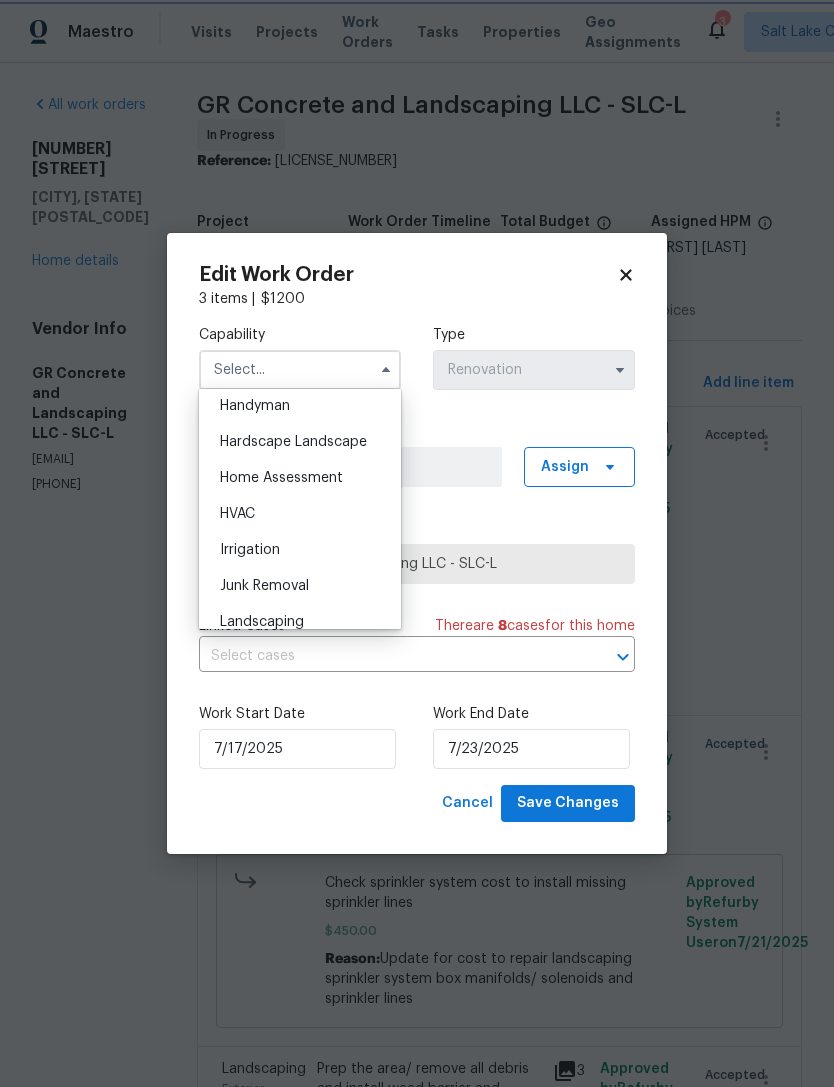 type on "Hardscape Landscape" 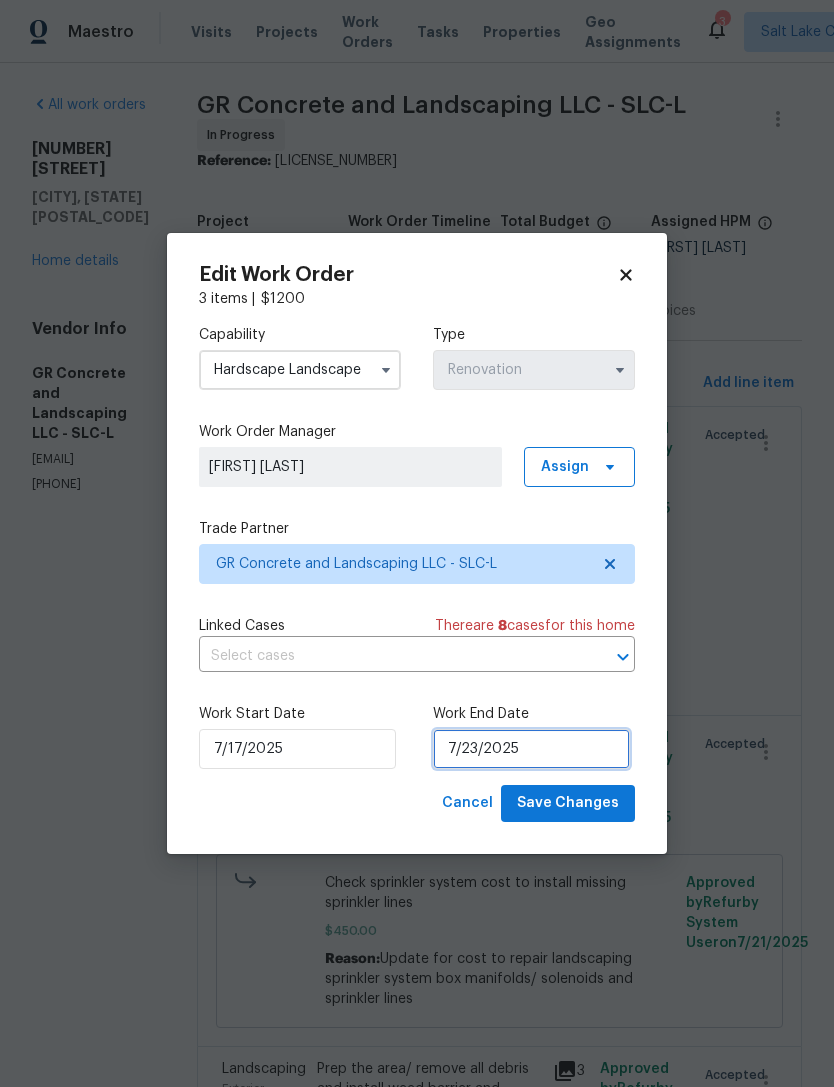 click on "7/23/2025" at bounding box center [531, 749] 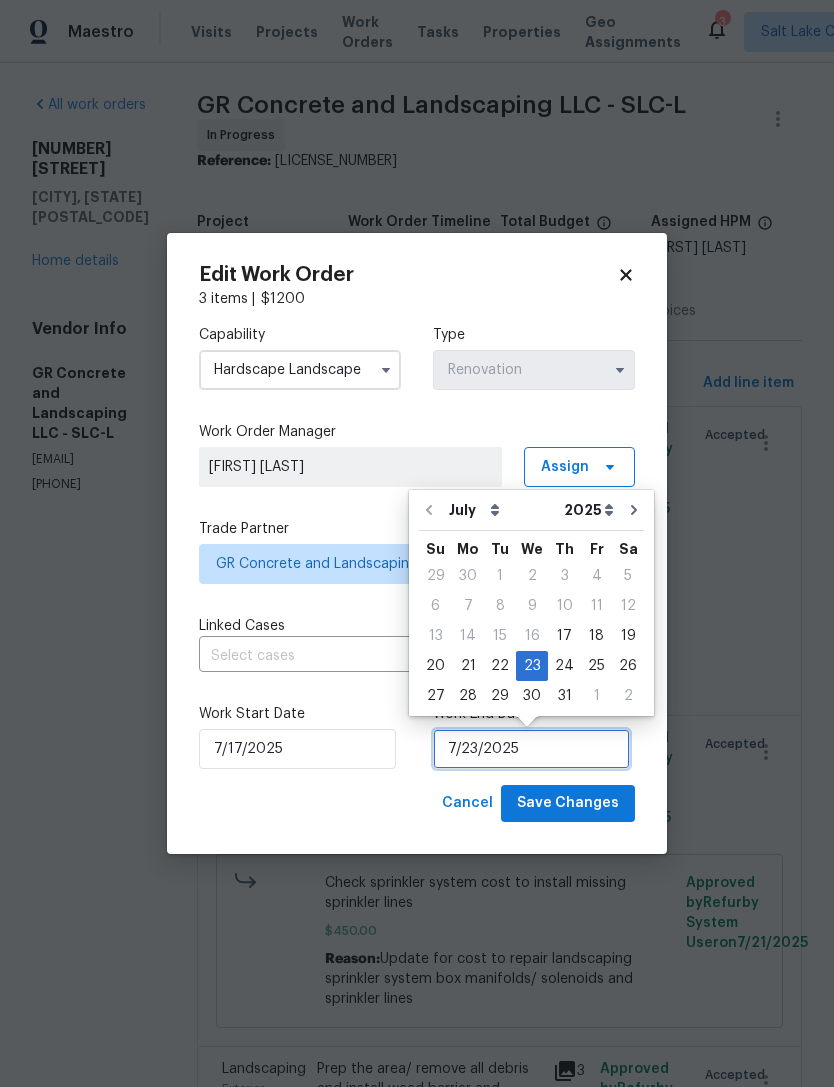 scroll, scrollTop: 37, scrollLeft: 0, axis: vertical 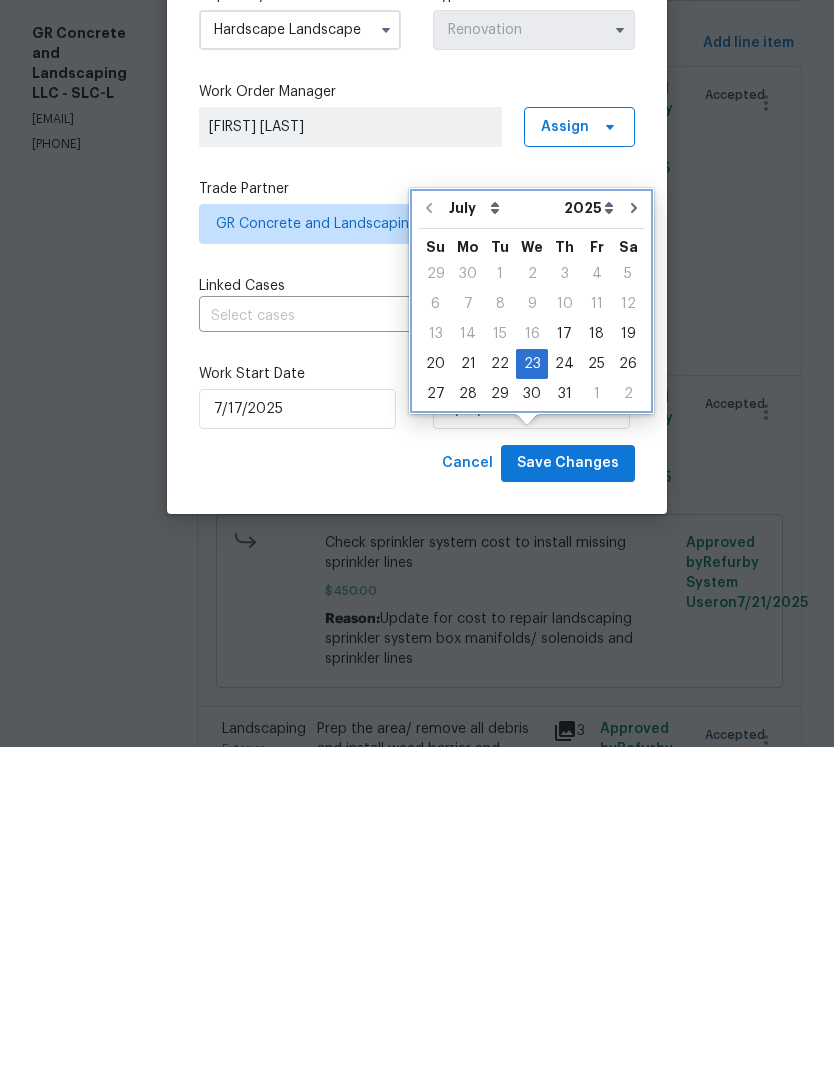 click 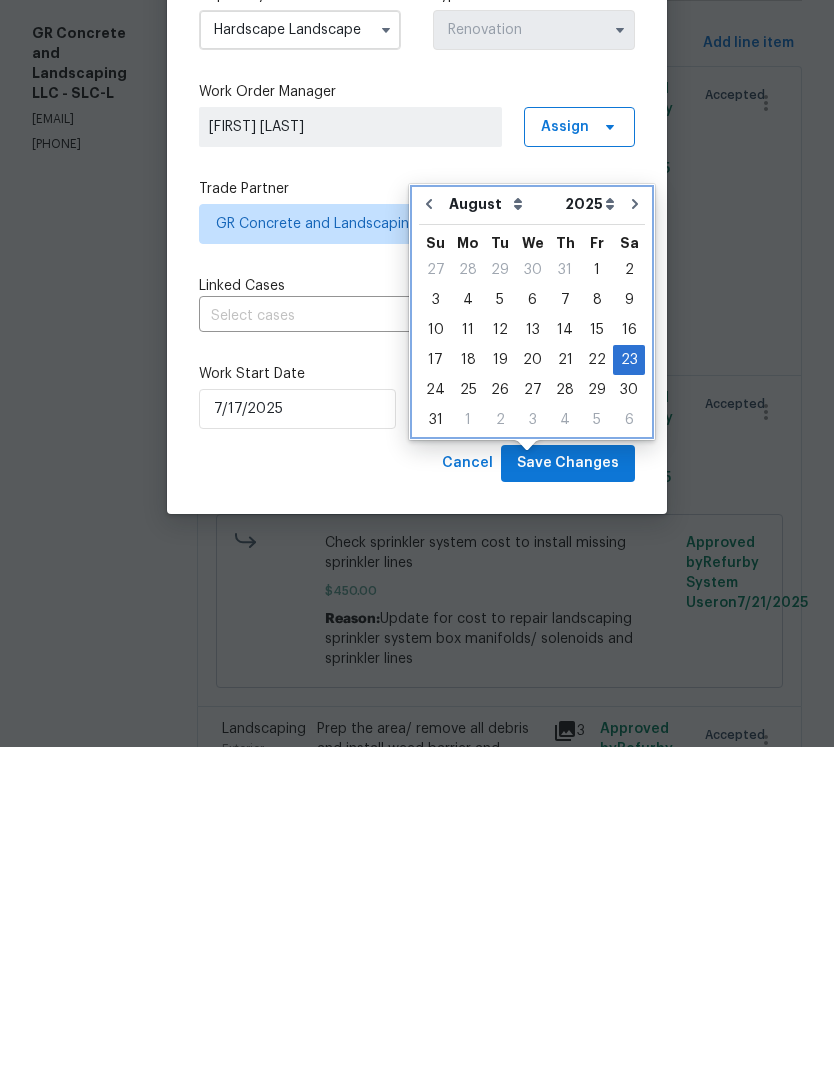 scroll, scrollTop: 64, scrollLeft: 0, axis: vertical 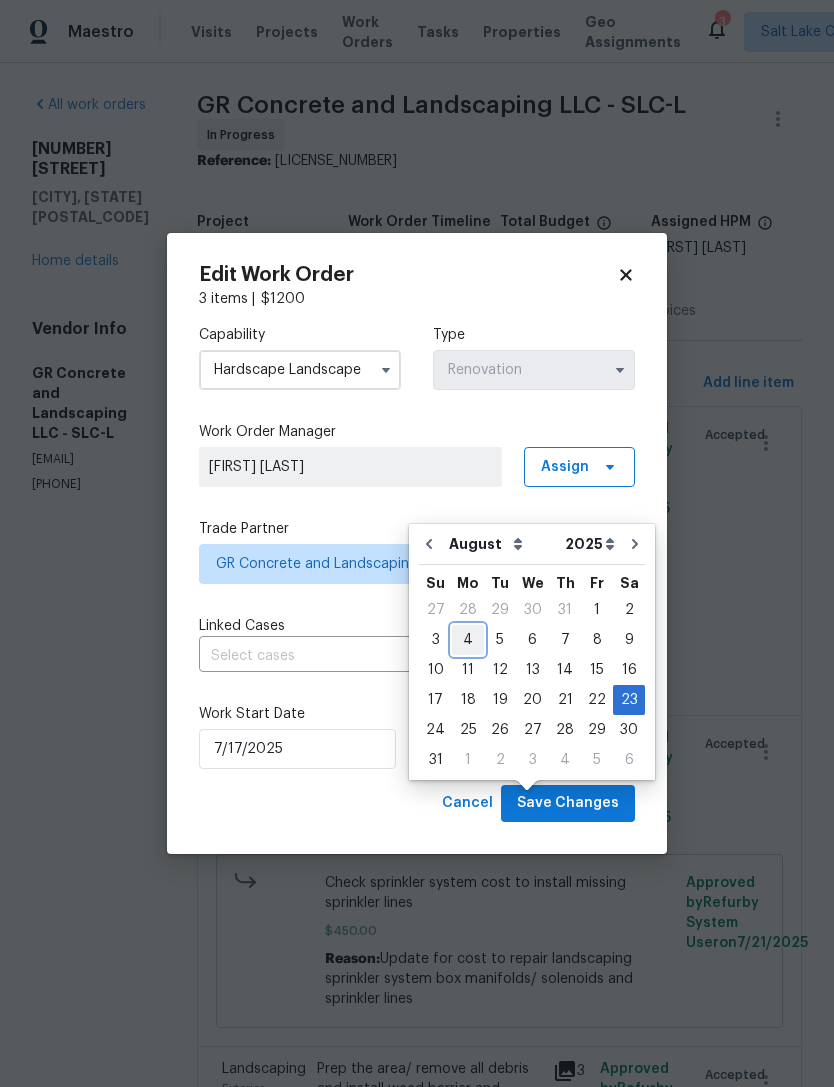 click on "4" at bounding box center (468, 640) 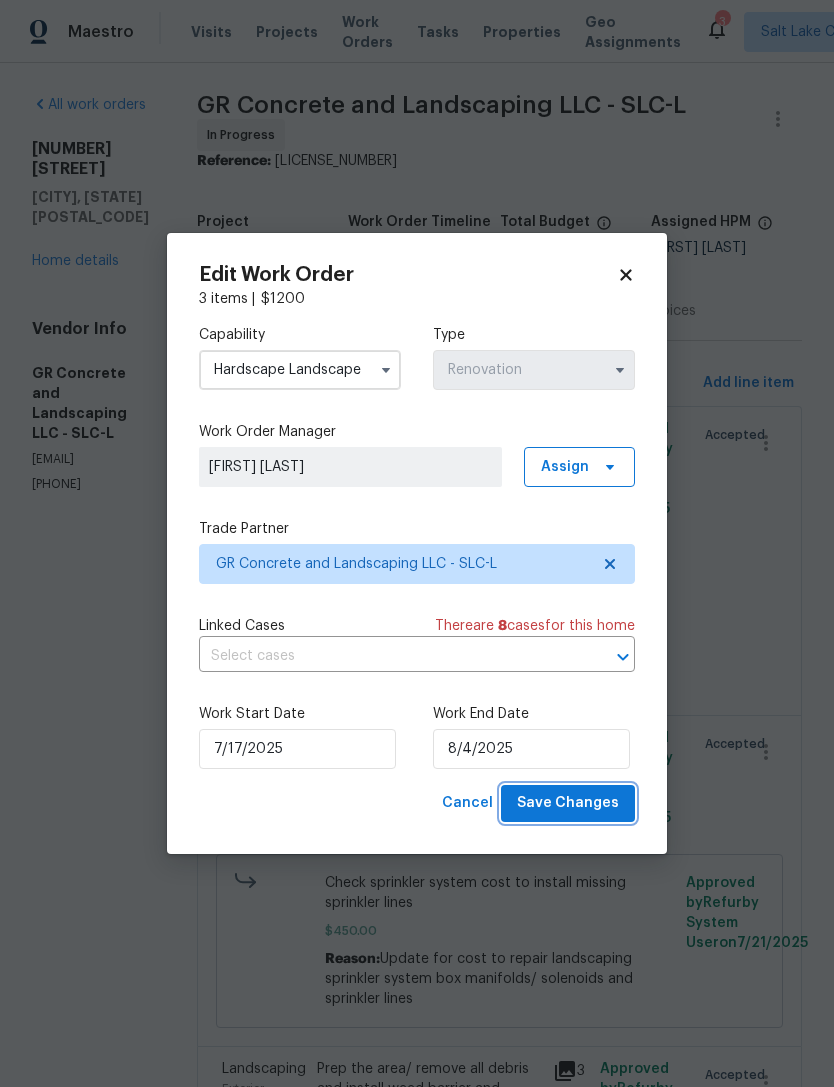 click on "Save Changes" at bounding box center (568, 803) 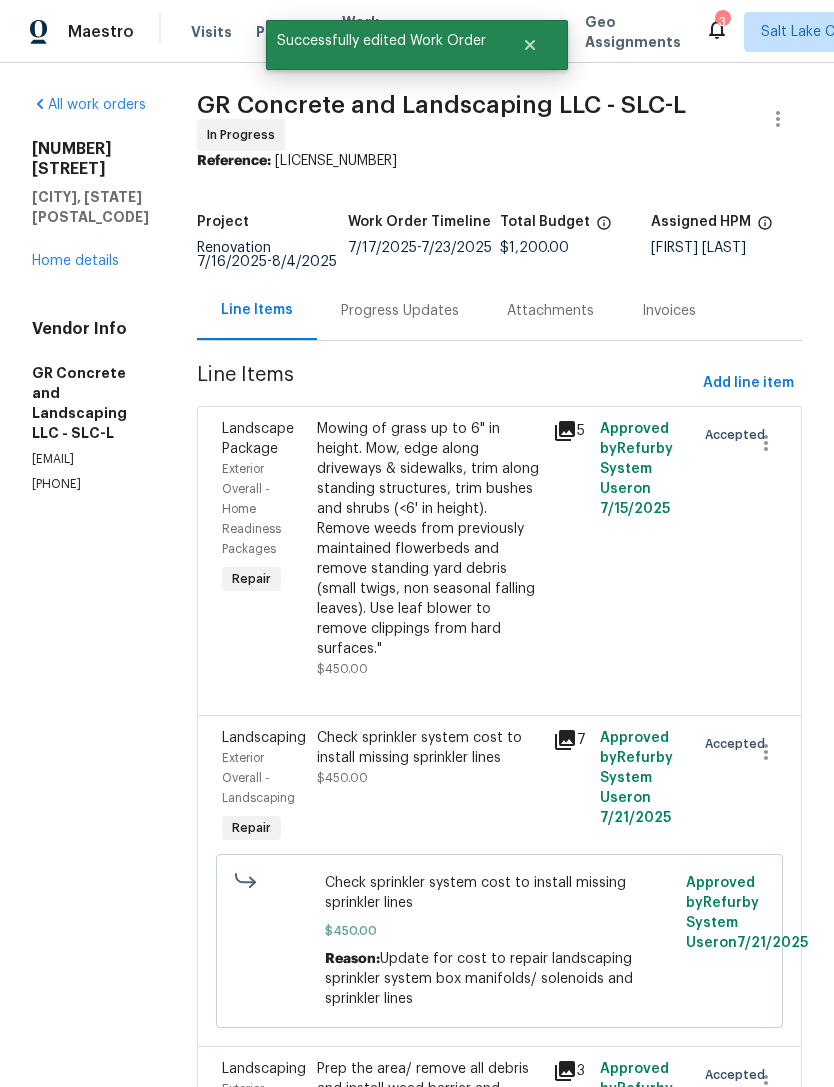 click on "Home details" at bounding box center [75, 261] 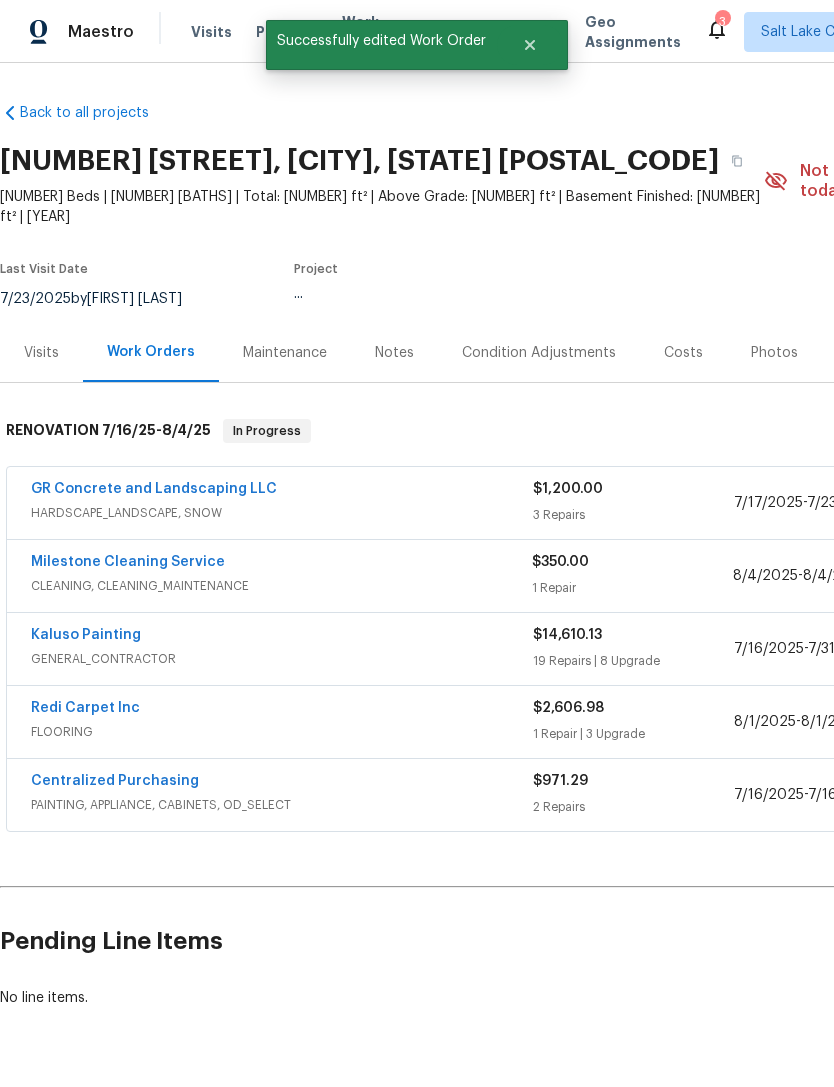 scroll, scrollTop: 36, scrollLeft: 0, axis: vertical 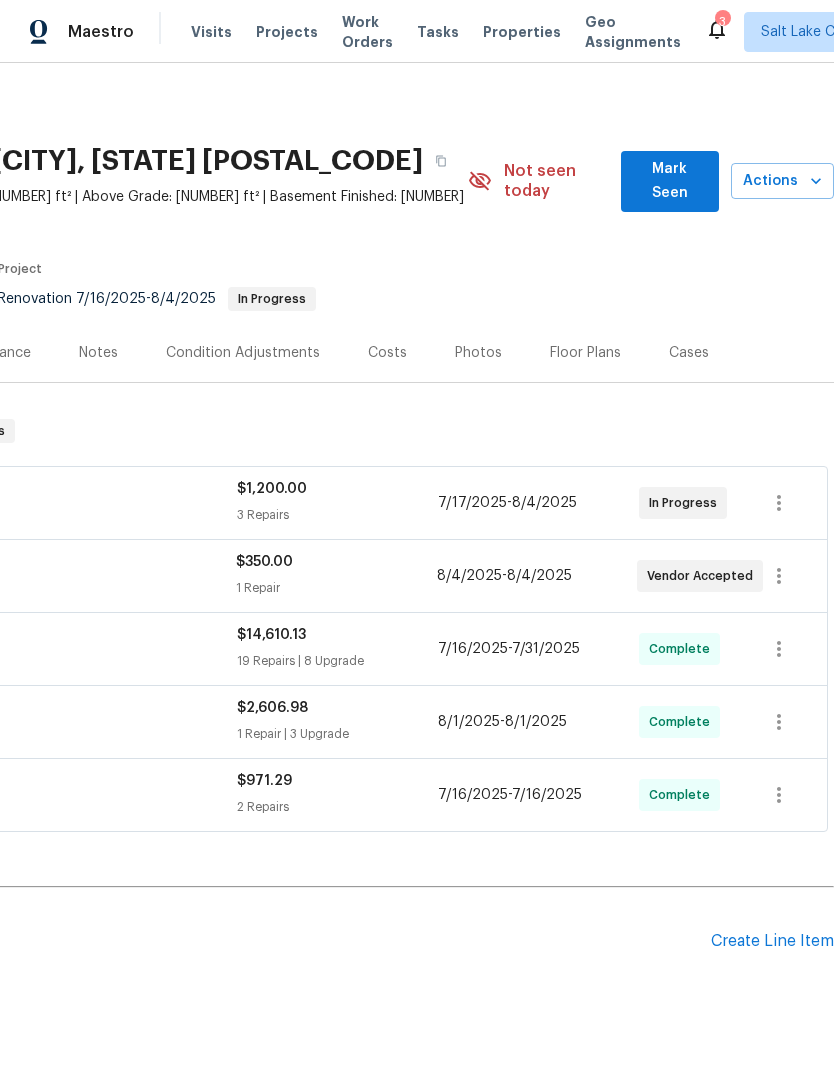 click on "Mark Seen" at bounding box center (670, 181) 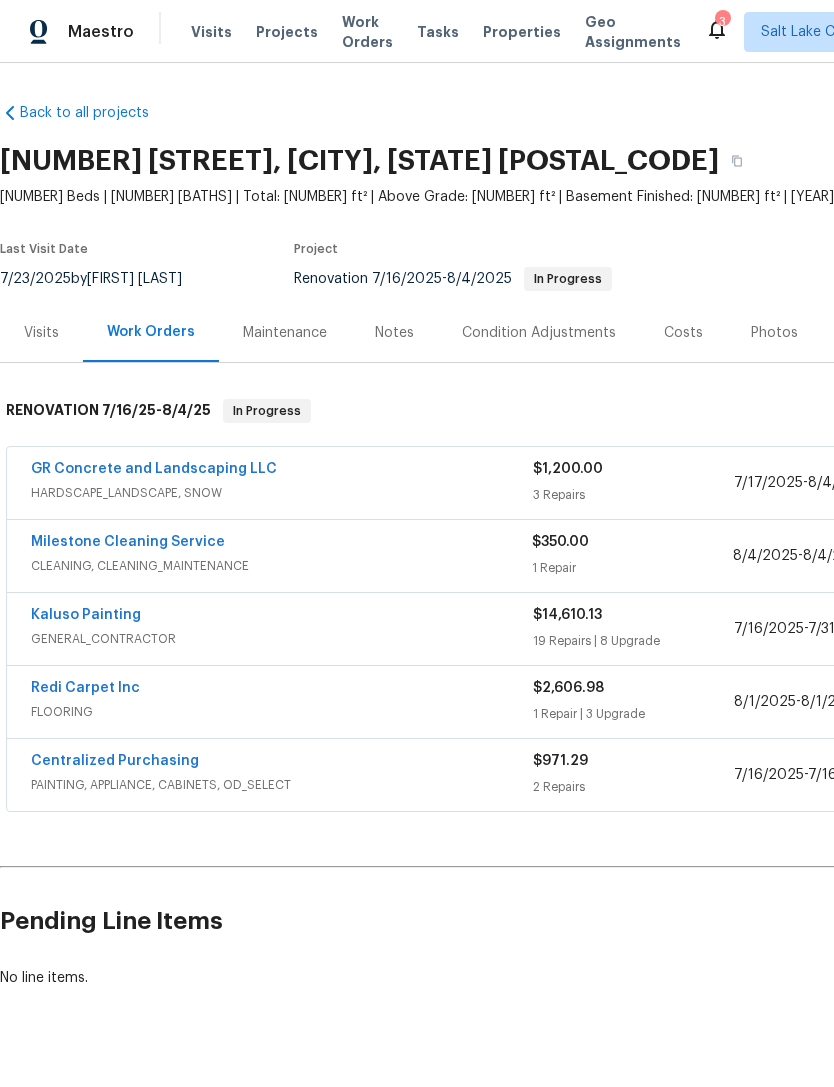 scroll, scrollTop: 0, scrollLeft: 0, axis: both 